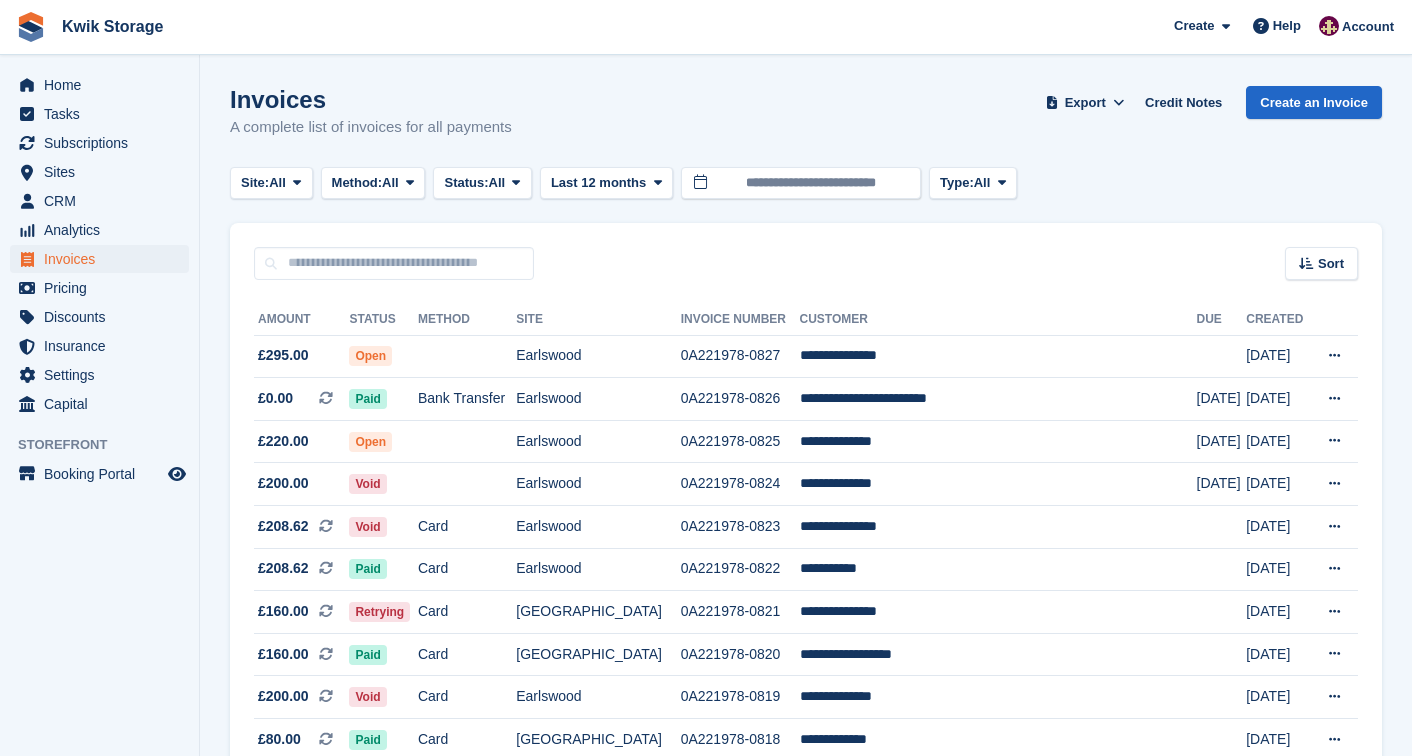scroll, scrollTop: 0, scrollLeft: 0, axis: both 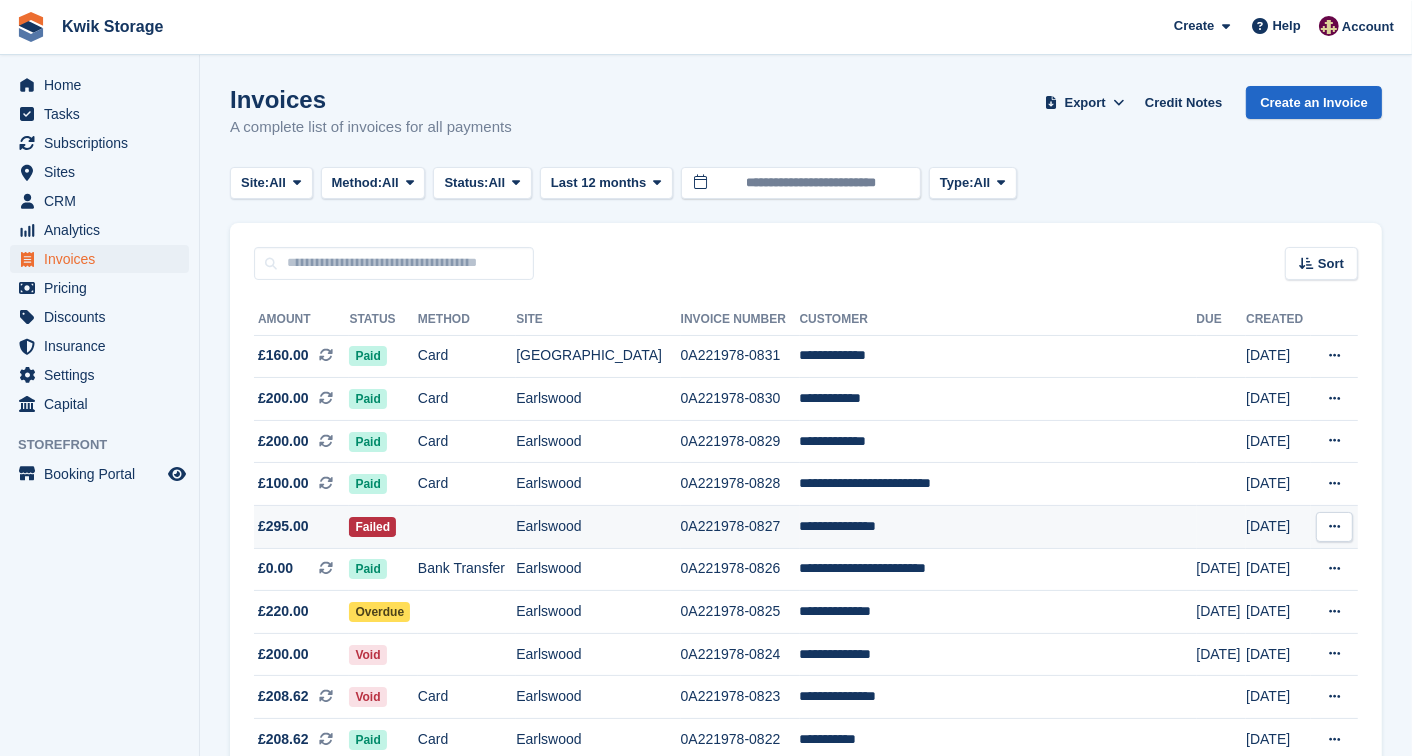 click on "Failed" at bounding box center [383, 527] 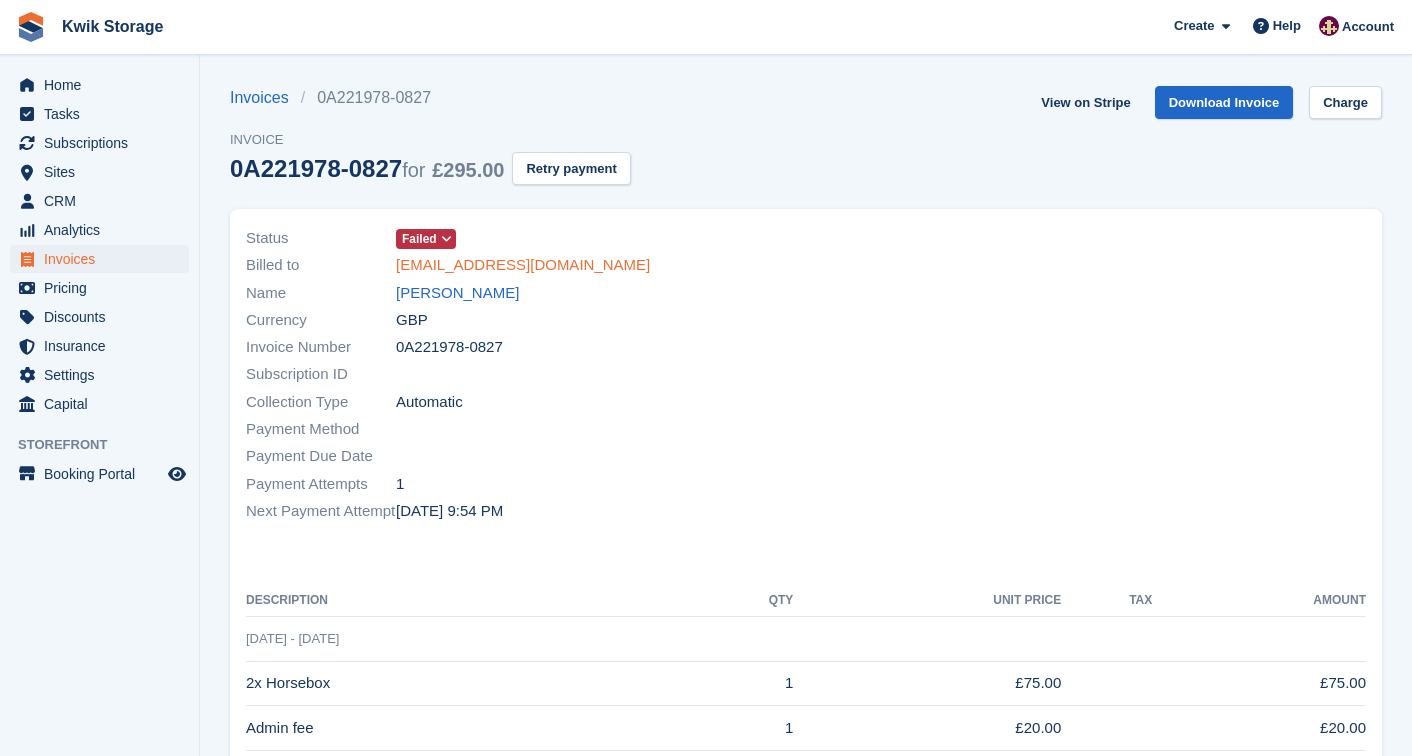 scroll, scrollTop: 0, scrollLeft: 0, axis: both 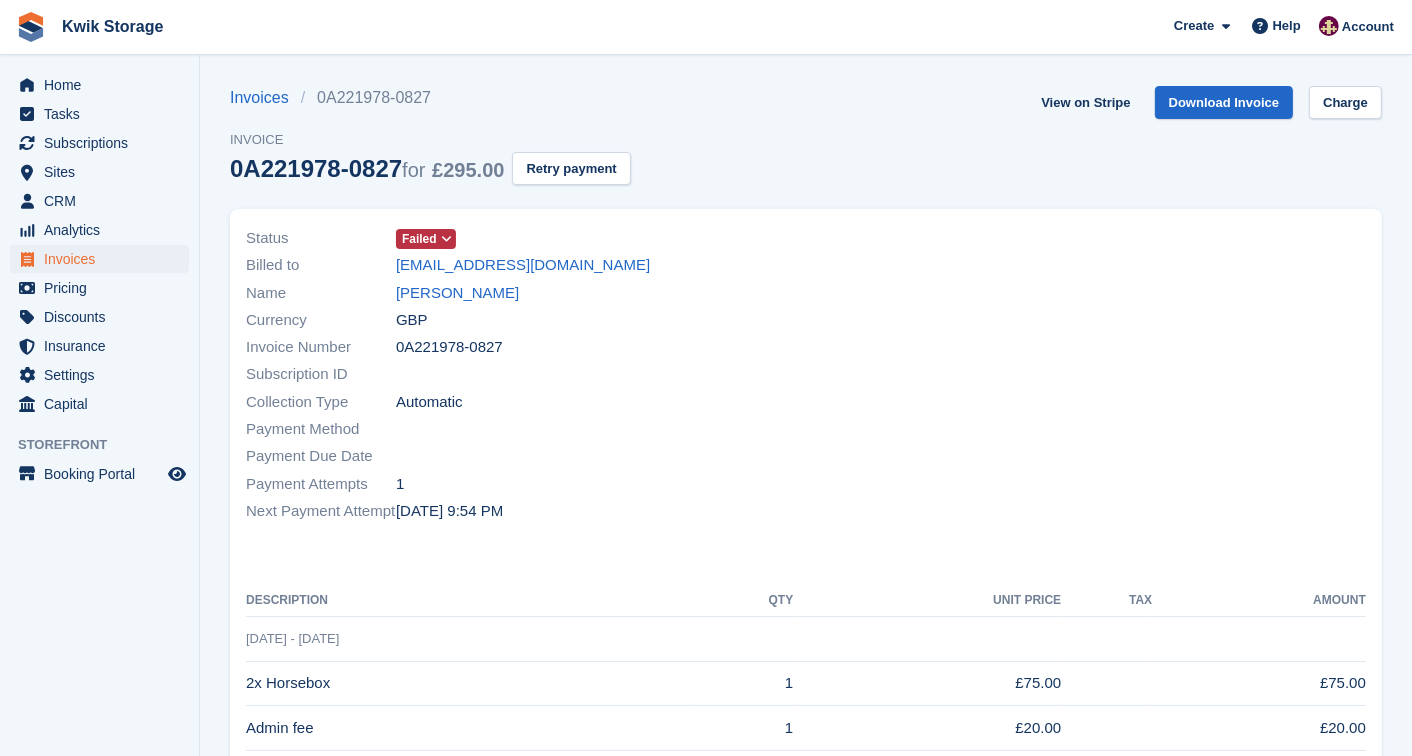 click on "Failed" at bounding box center (419, 239) 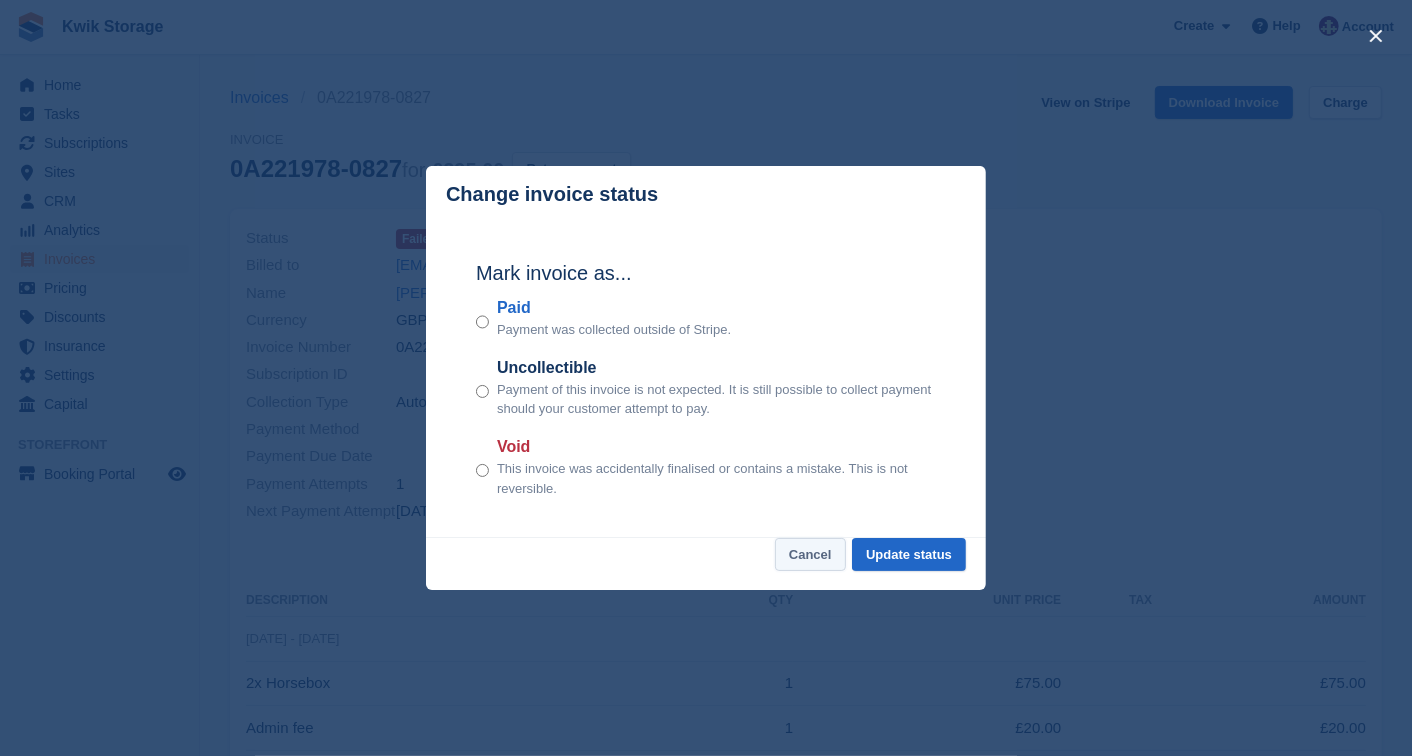 click on "Cancel" at bounding box center (810, 554) 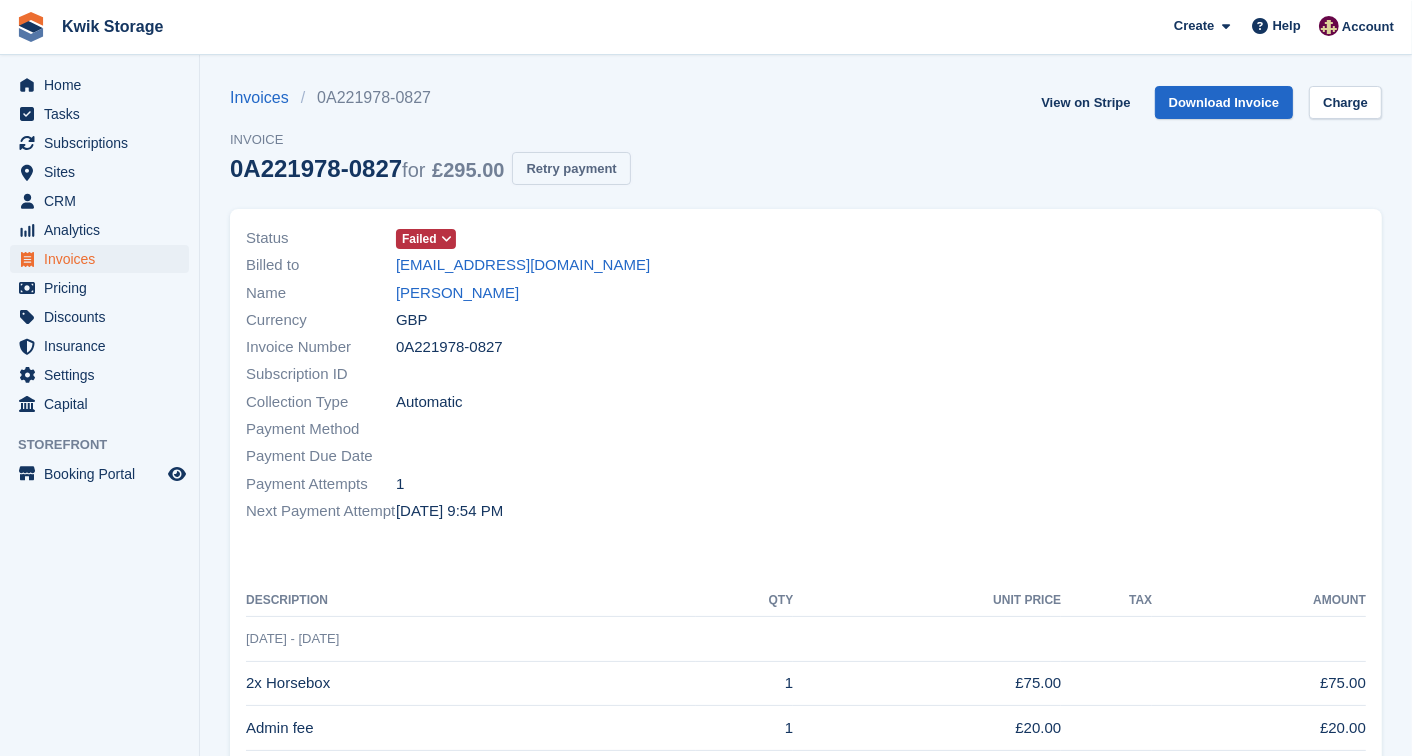 click on "Retry payment" at bounding box center [571, 168] 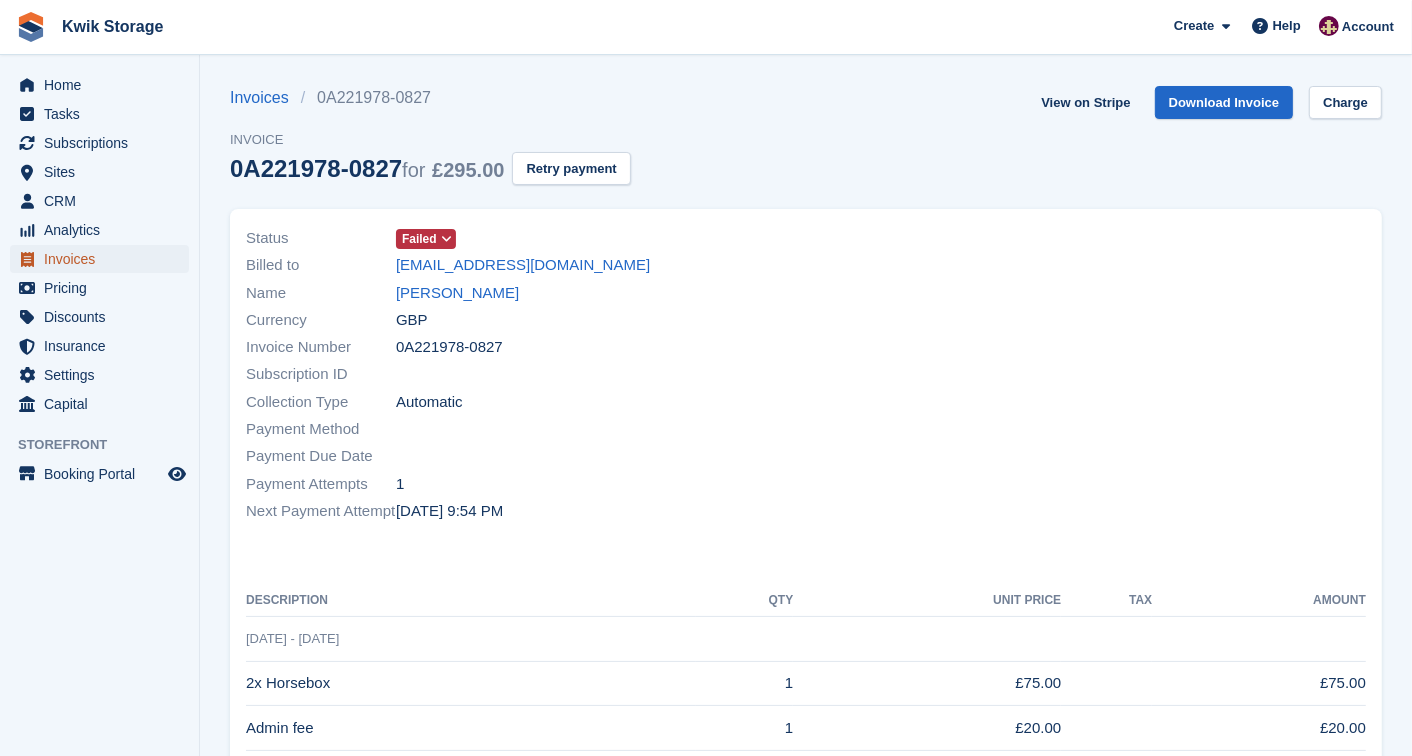 click on "Invoices" at bounding box center (104, 259) 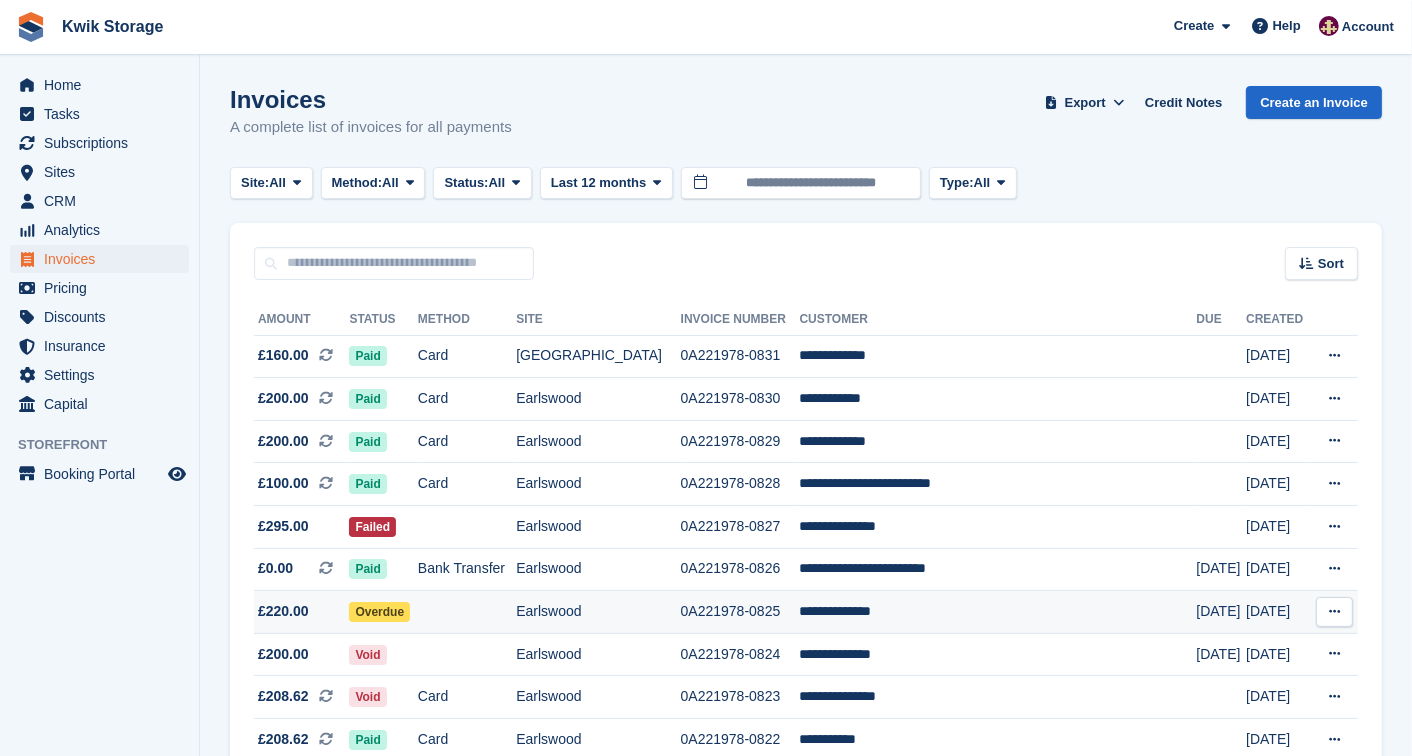 click at bounding box center [467, 612] 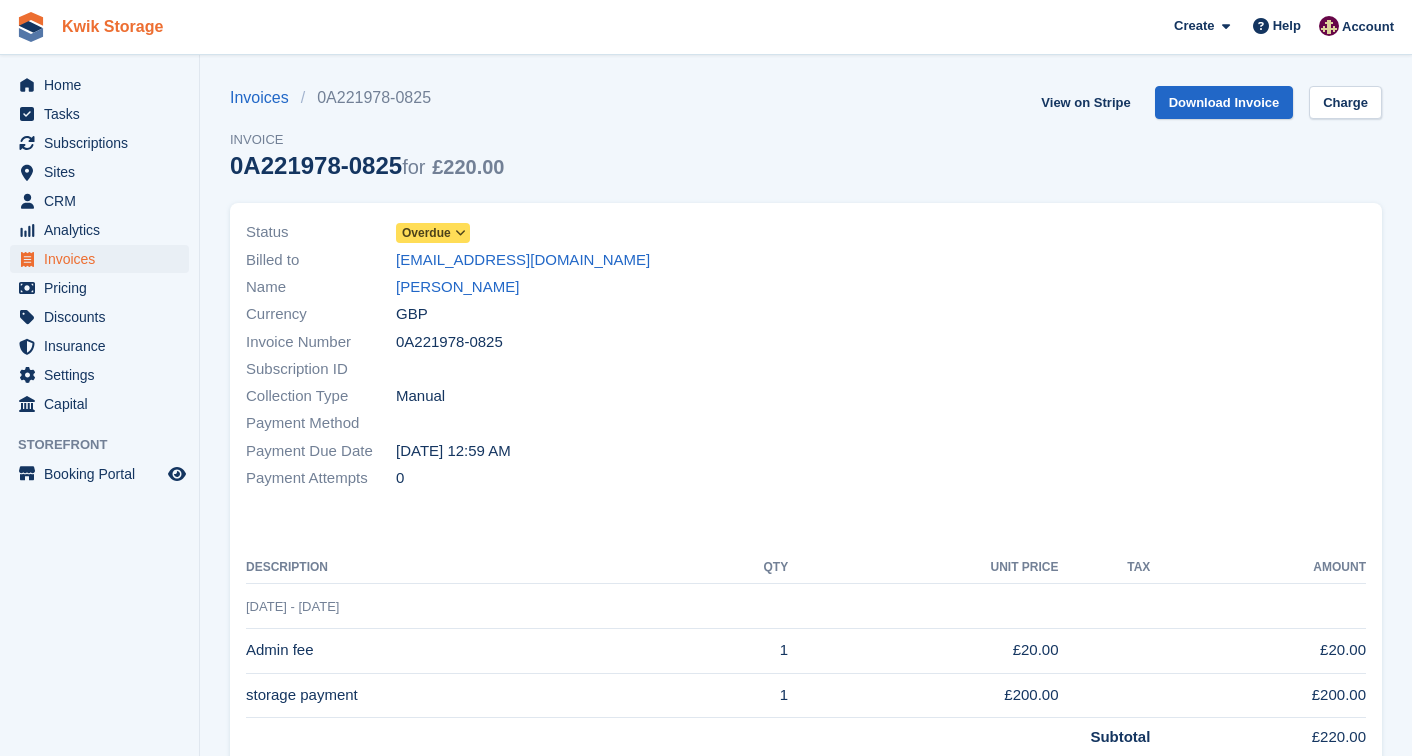 scroll, scrollTop: 0, scrollLeft: 0, axis: both 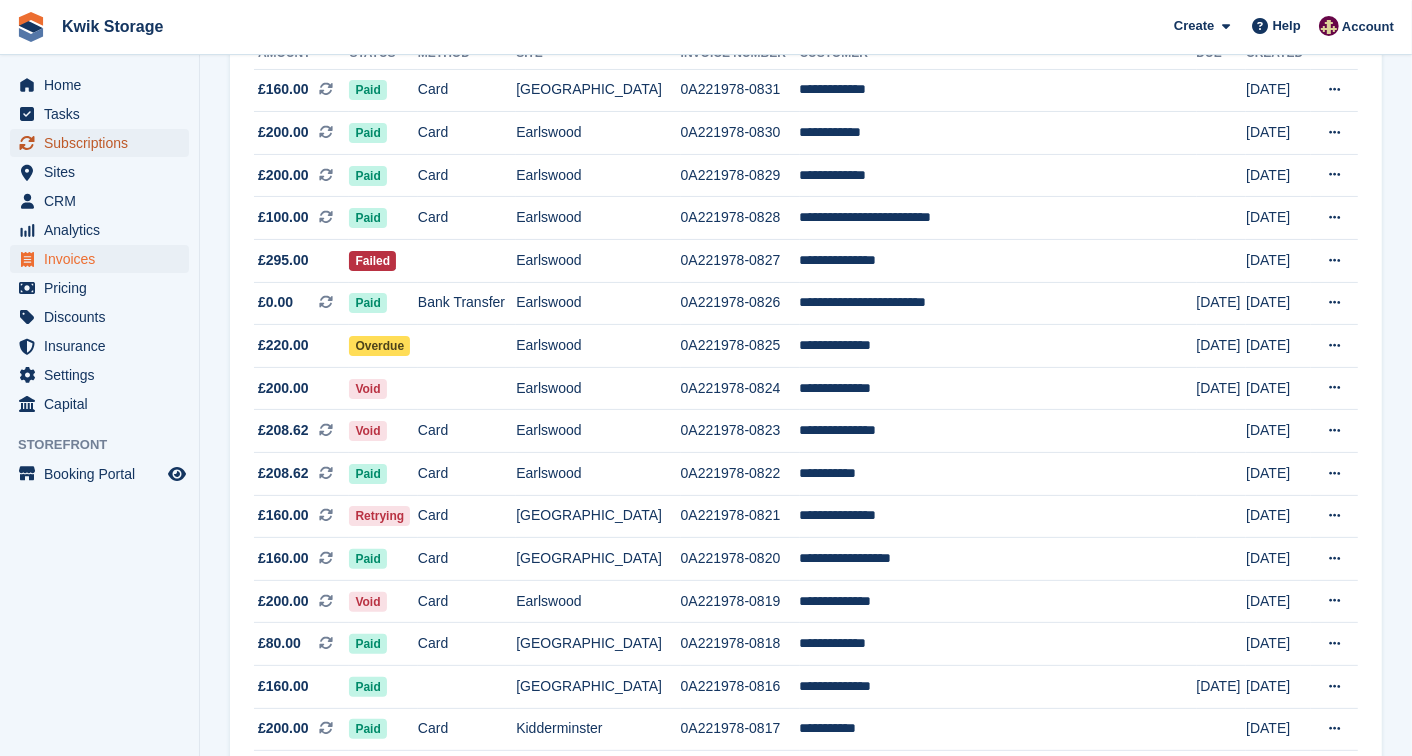 click on "Subscriptions" at bounding box center [104, 143] 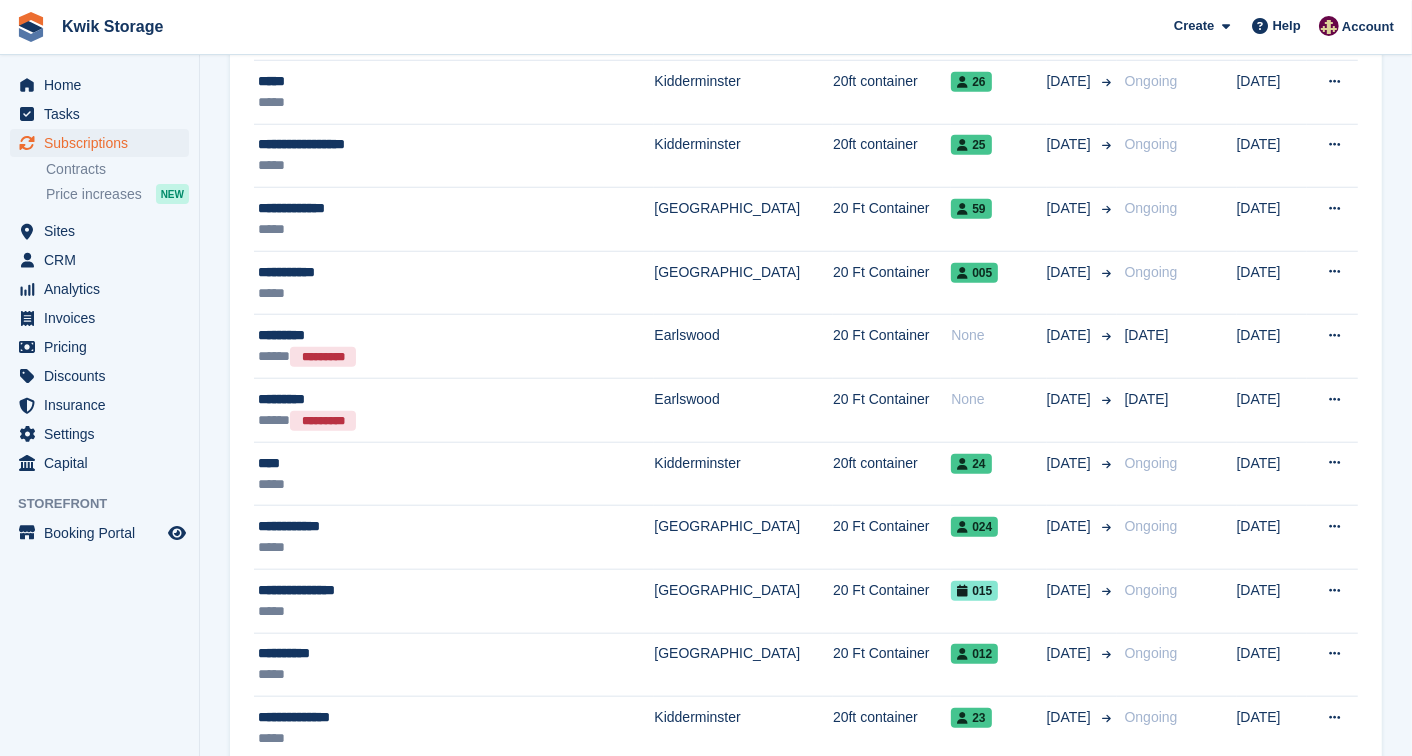 scroll, scrollTop: 1555, scrollLeft: 0, axis: vertical 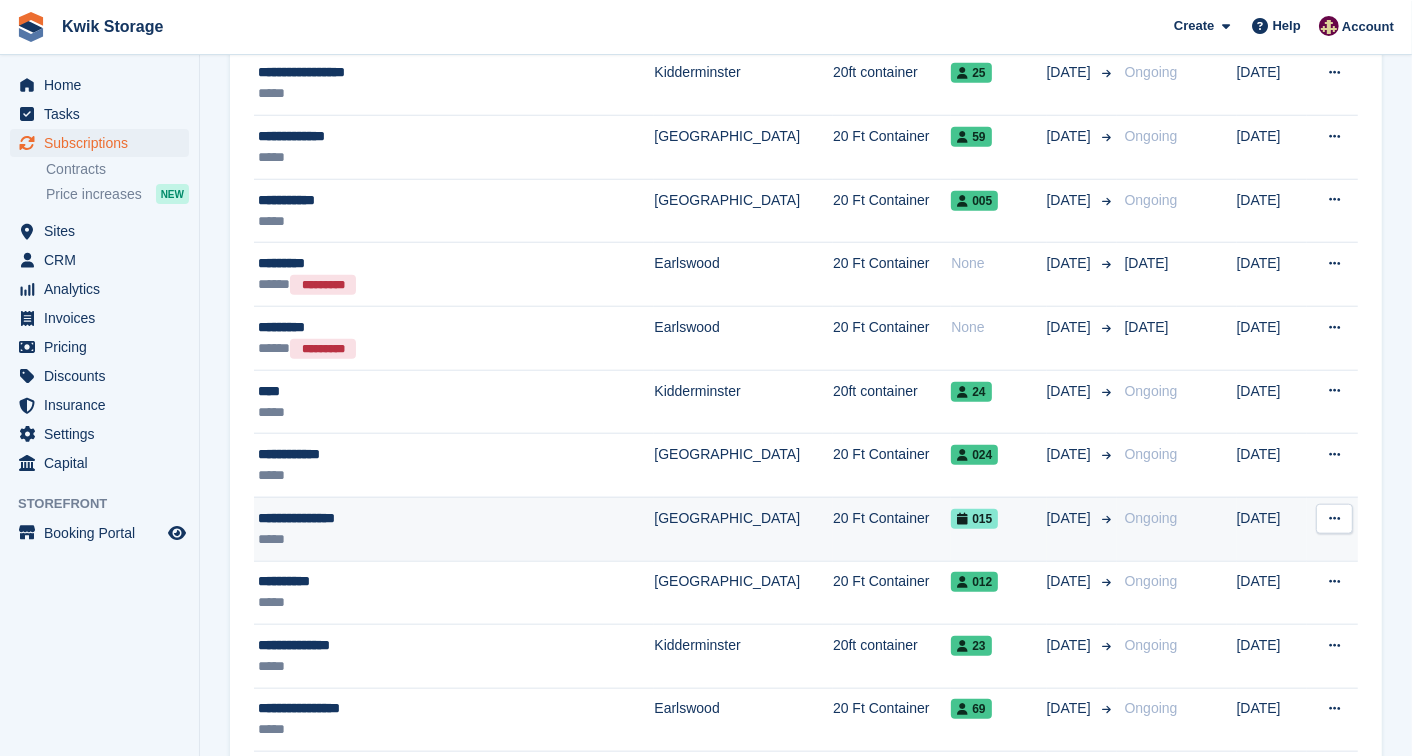 click on "*****" at bounding box center (419, 539) 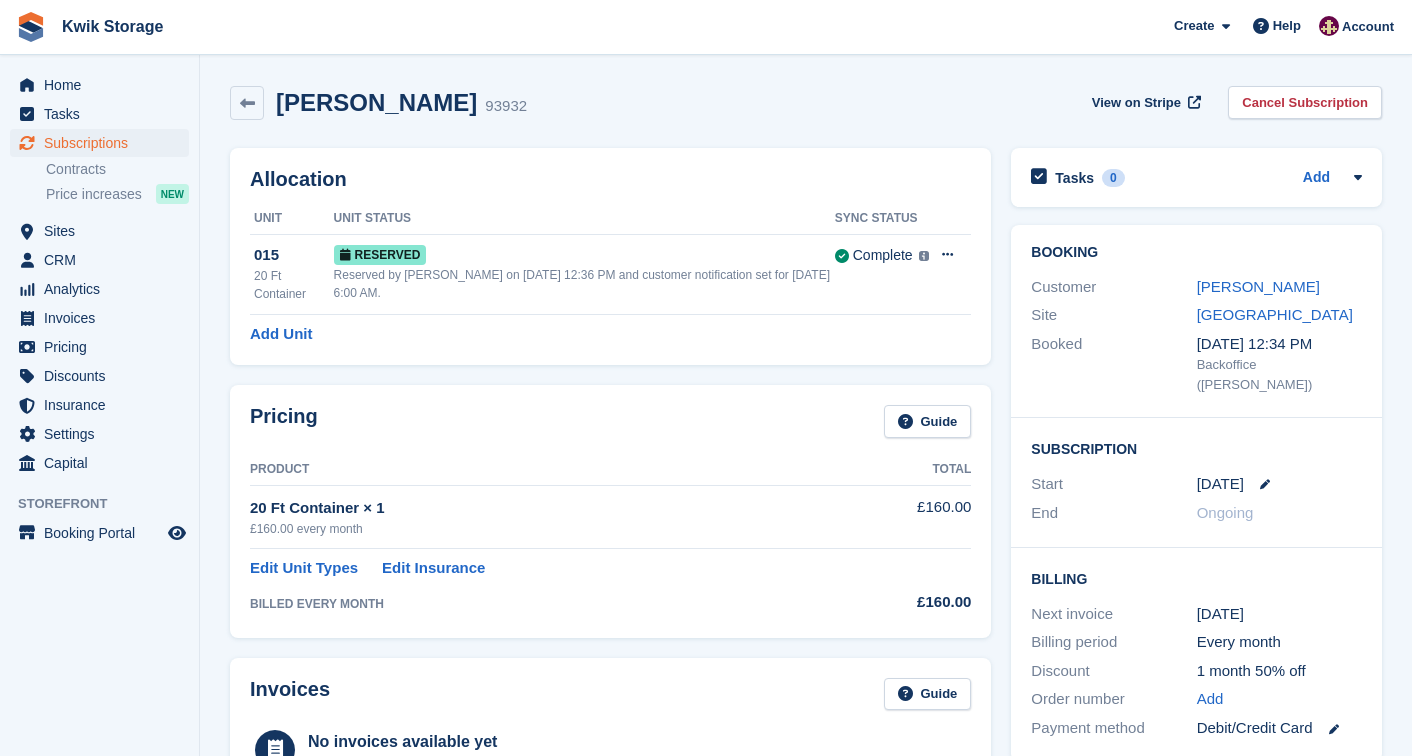 scroll, scrollTop: 0, scrollLeft: 0, axis: both 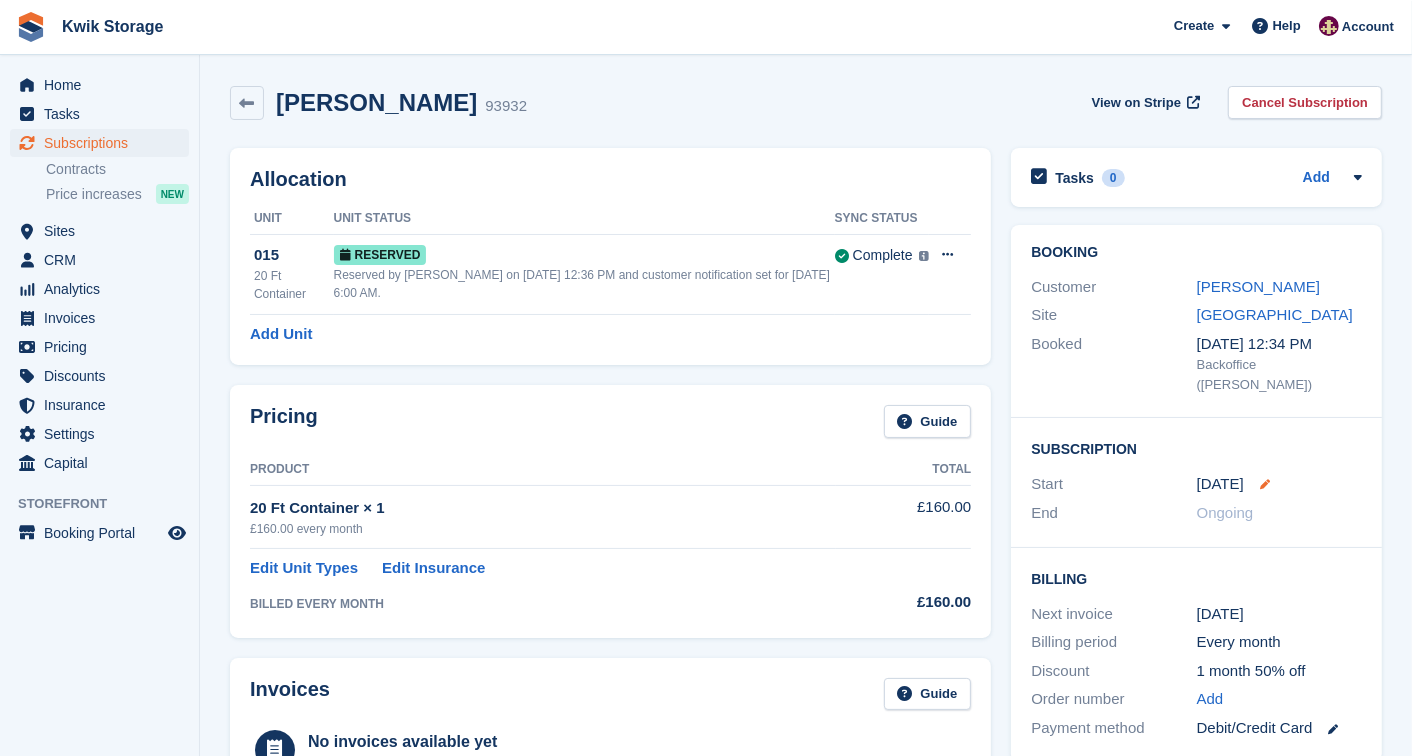 click at bounding box center (1265, 484) 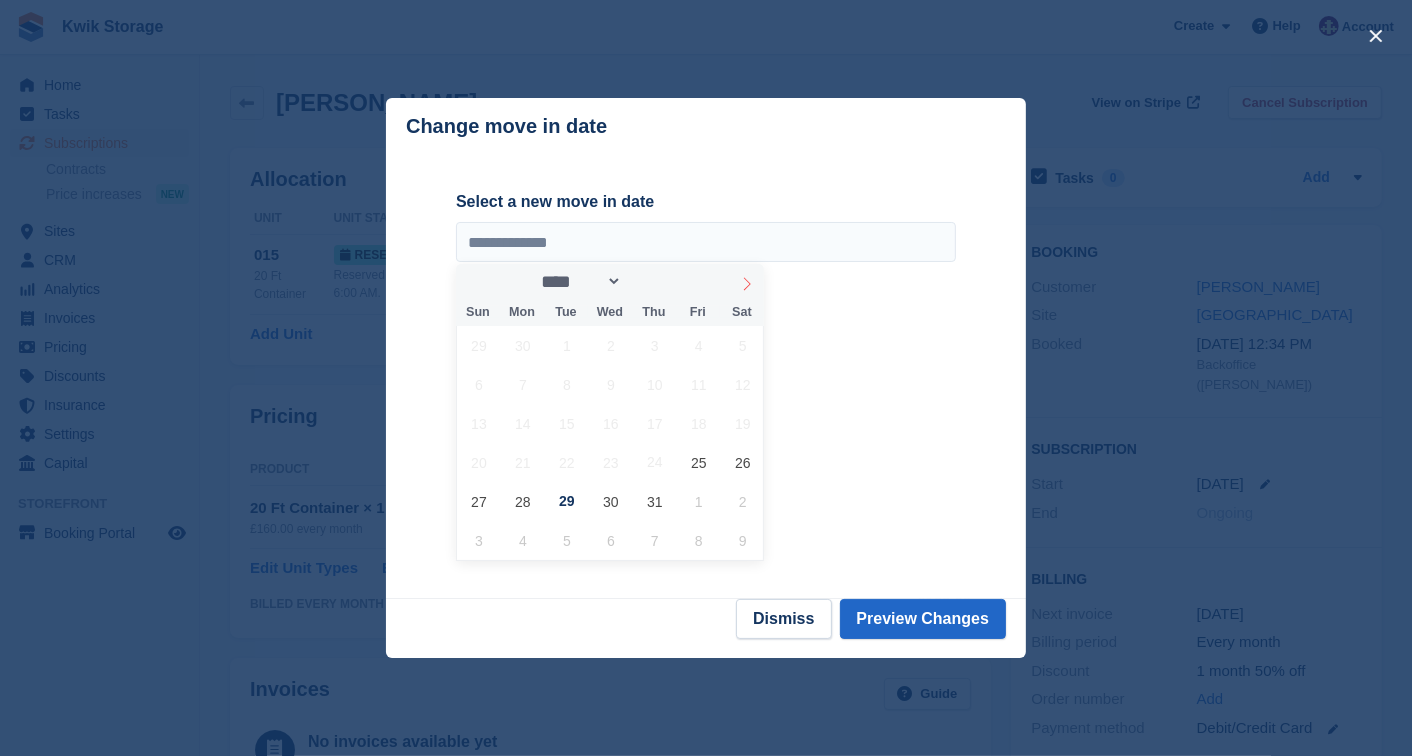 click at bounding box center [747, 281] 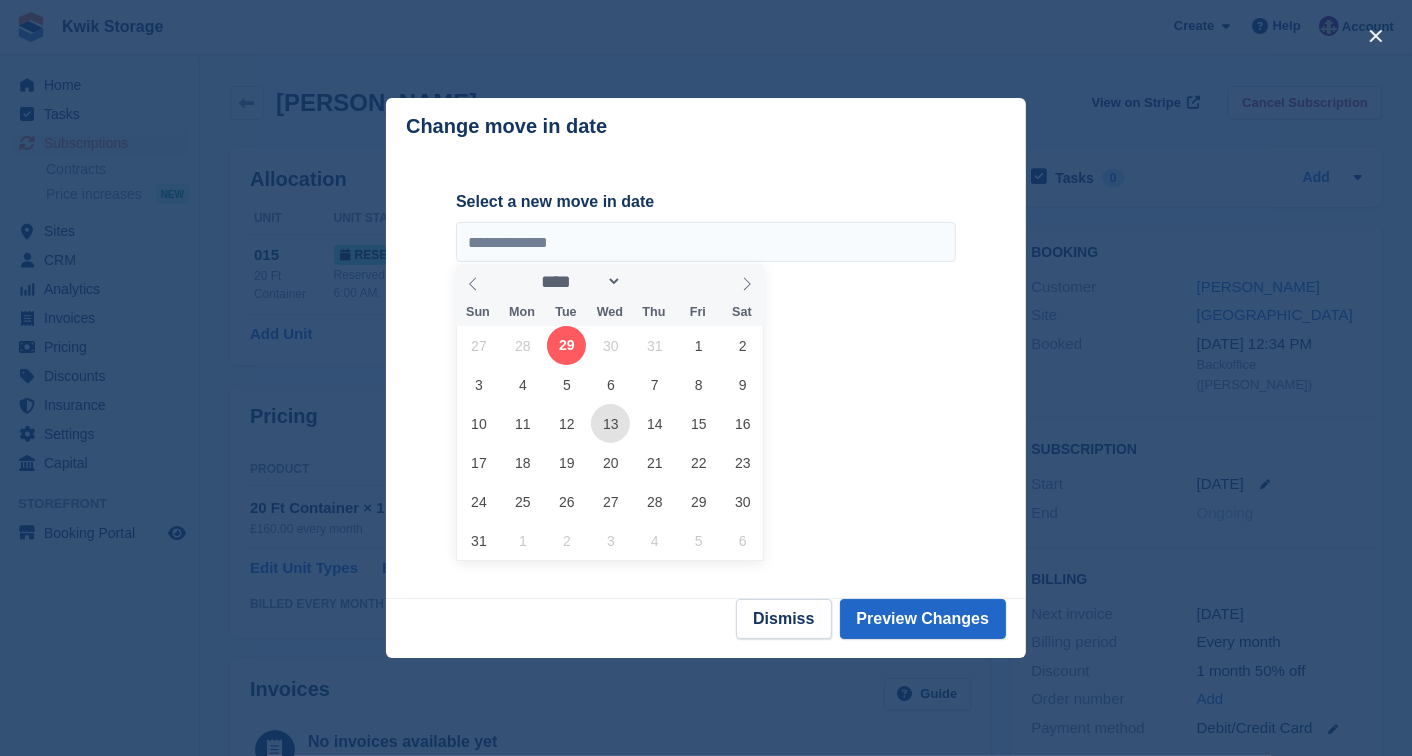 click on "13" at bounding box center [610, 423] 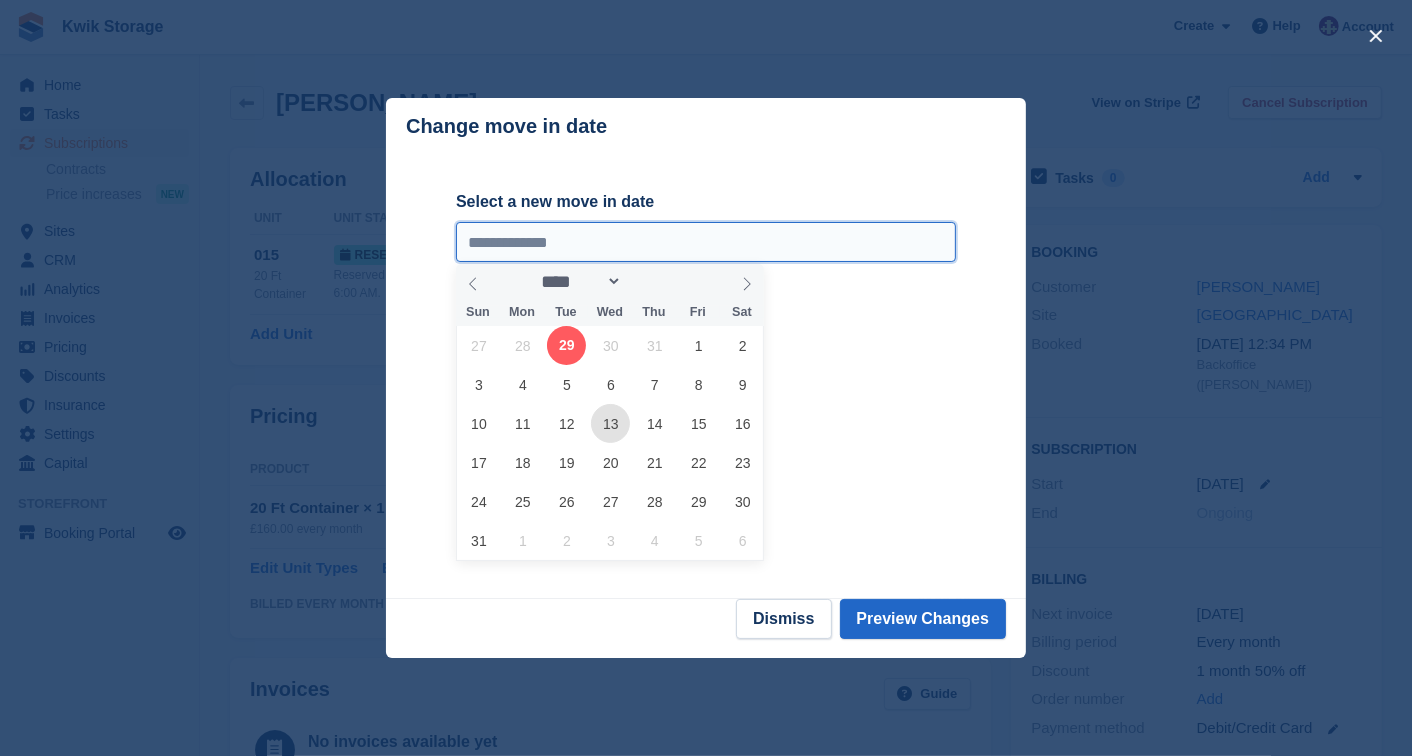 type on "**********" 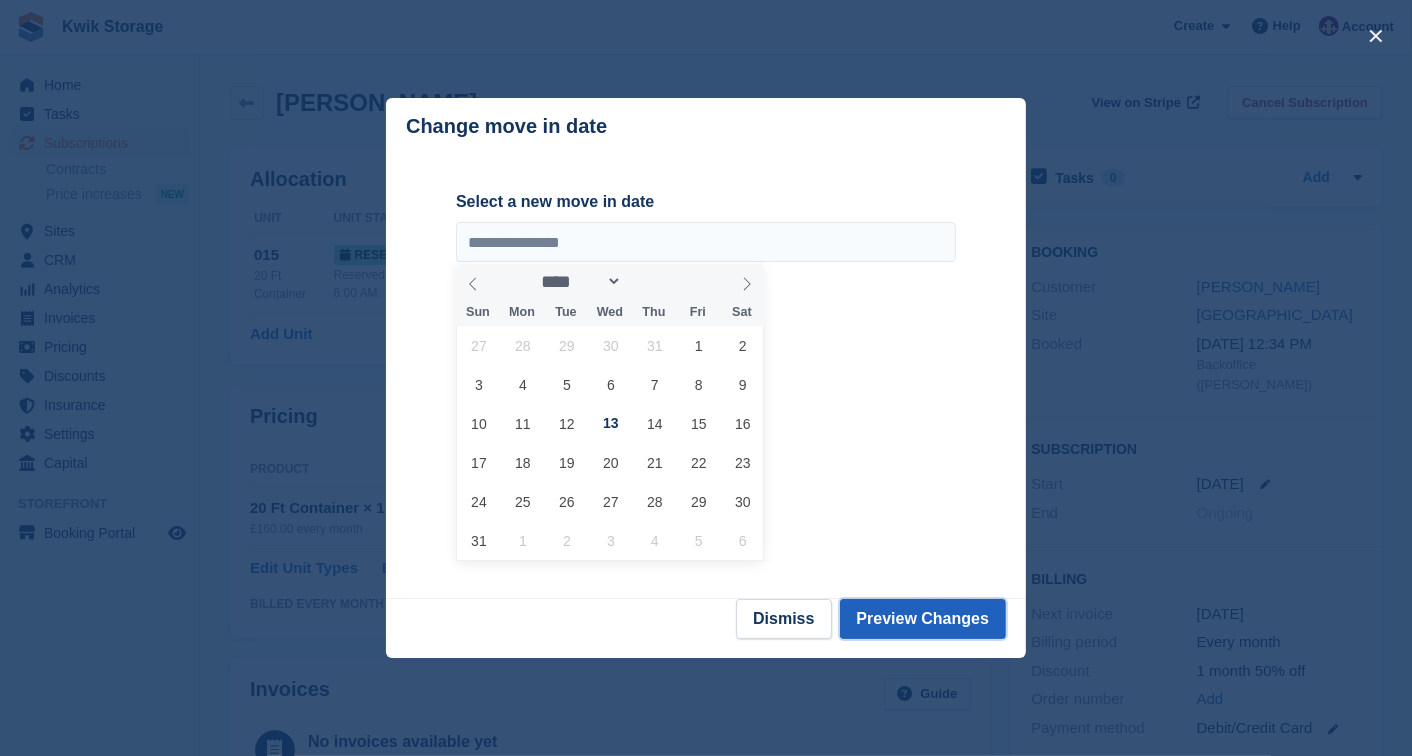 click on "Preview Changes" at bounding box center (923, 619) 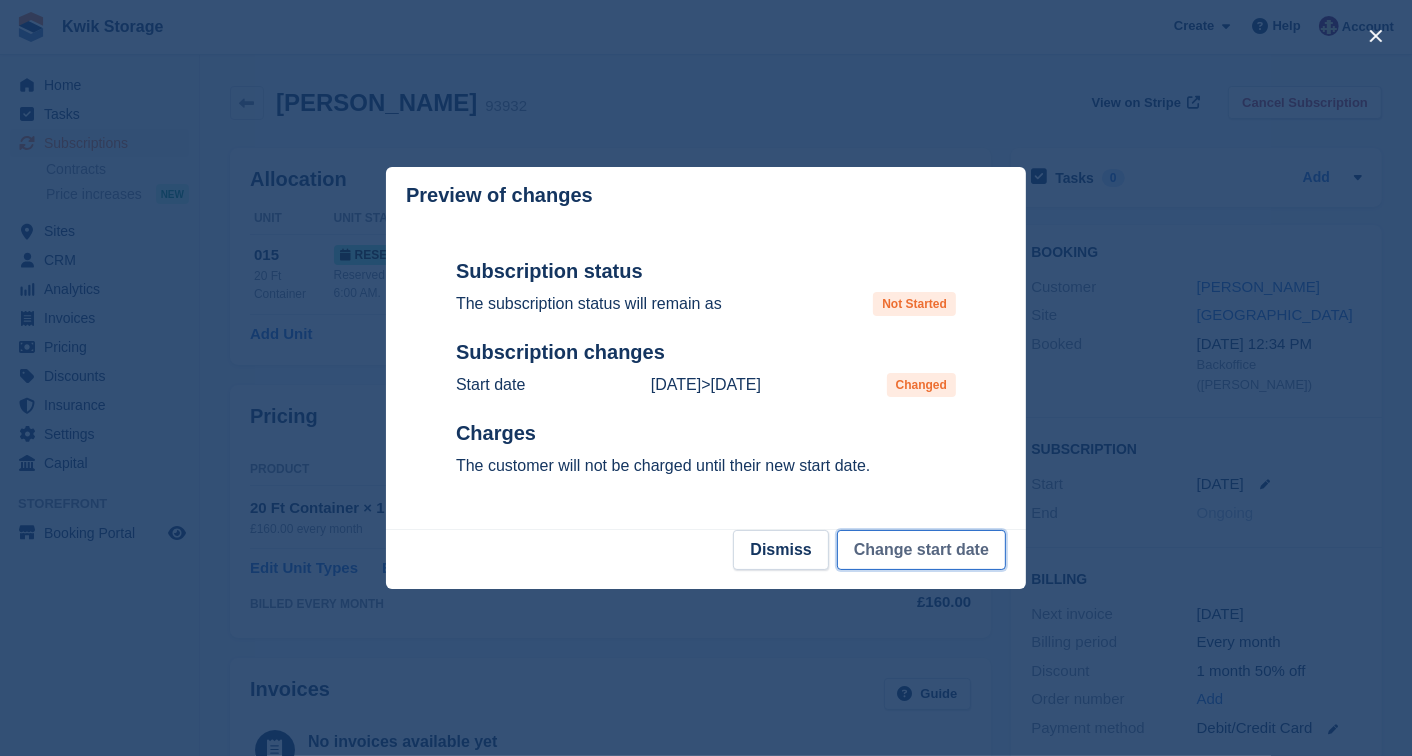 click on "Change start date" at bounding box center [921, 550] 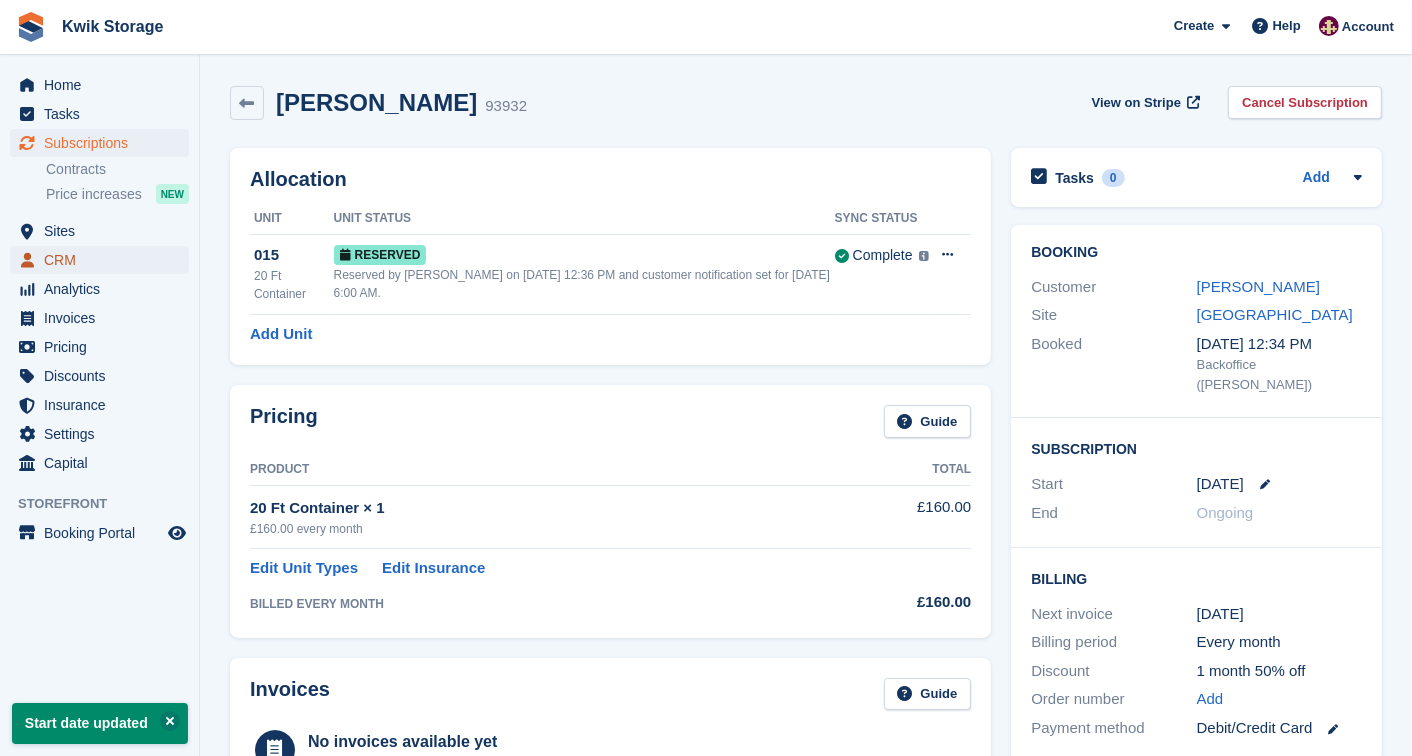 click on "CRM" at bounding box center (104, 260) 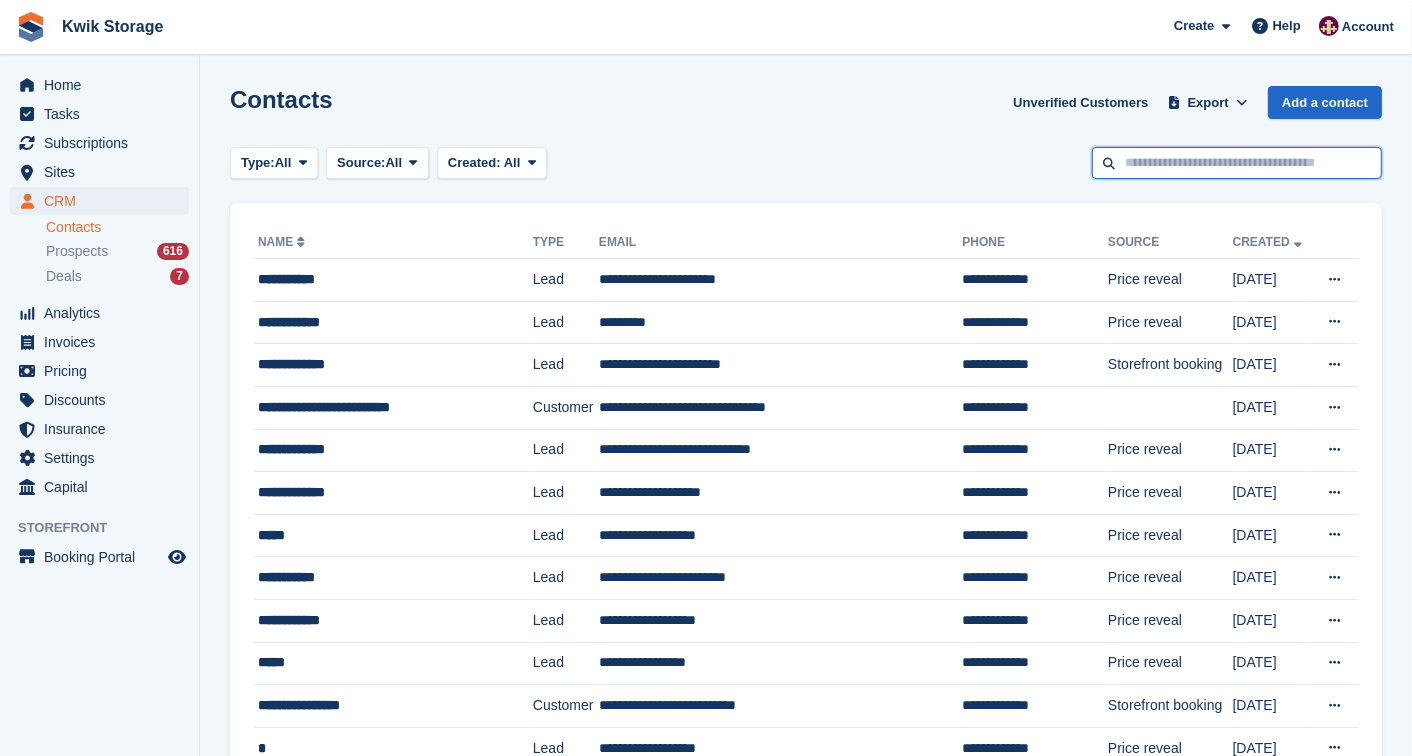 click at bounding box center (1237, 163) 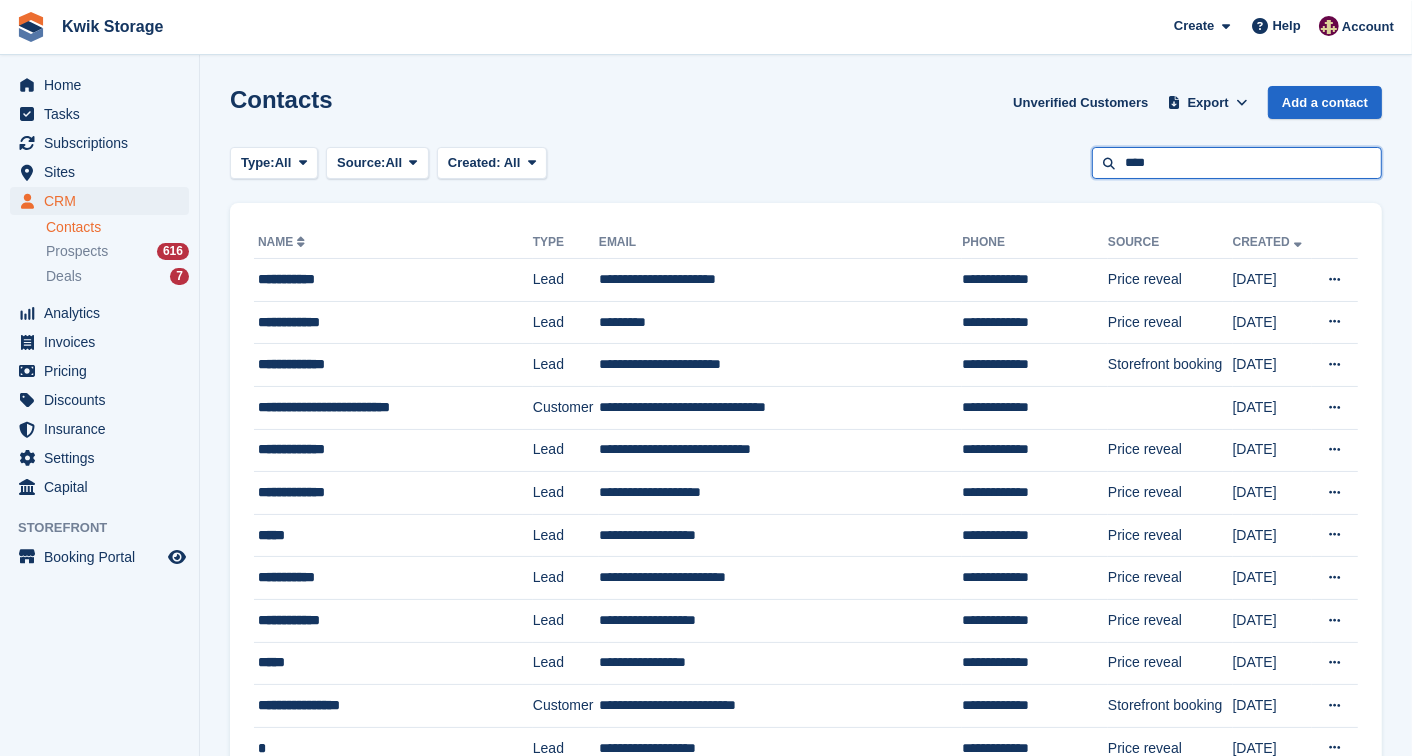 type on "****" 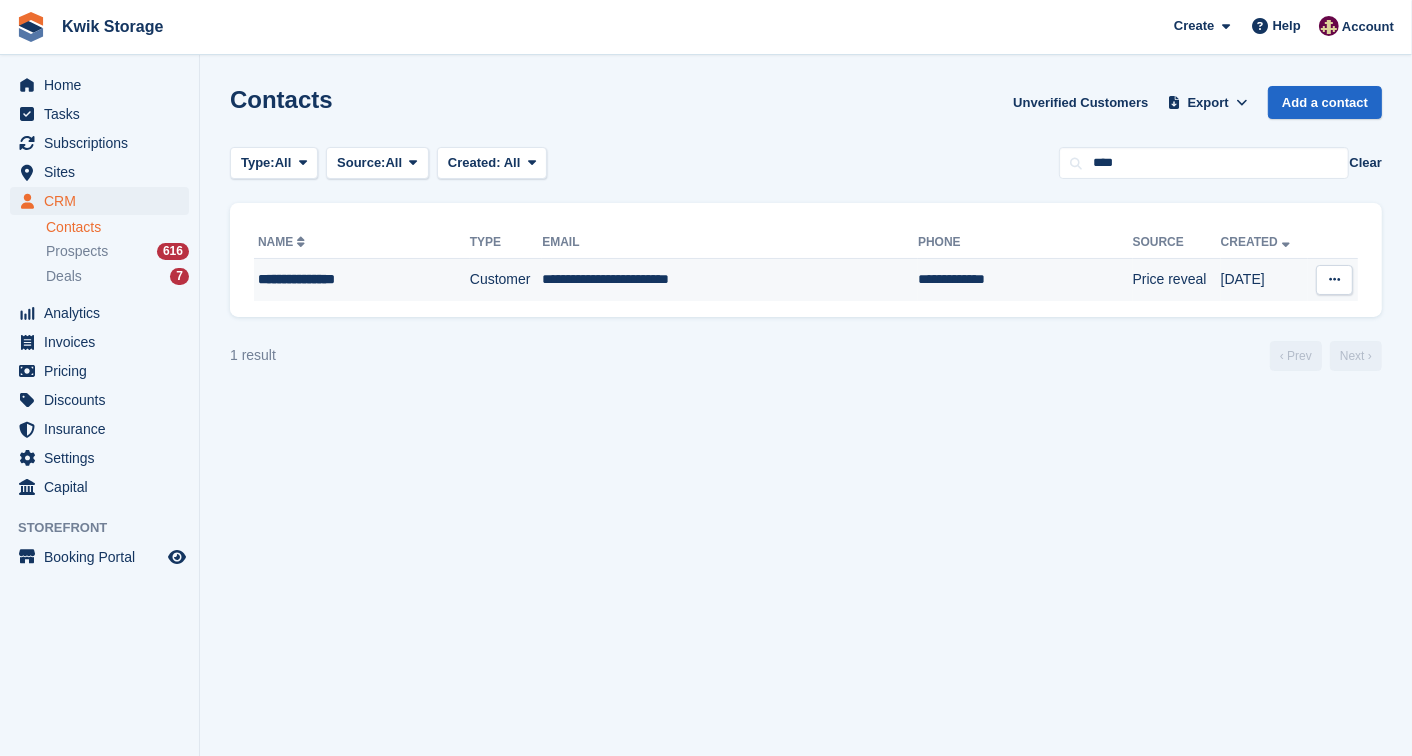 click on "**********" at bounding box center (362, 280) 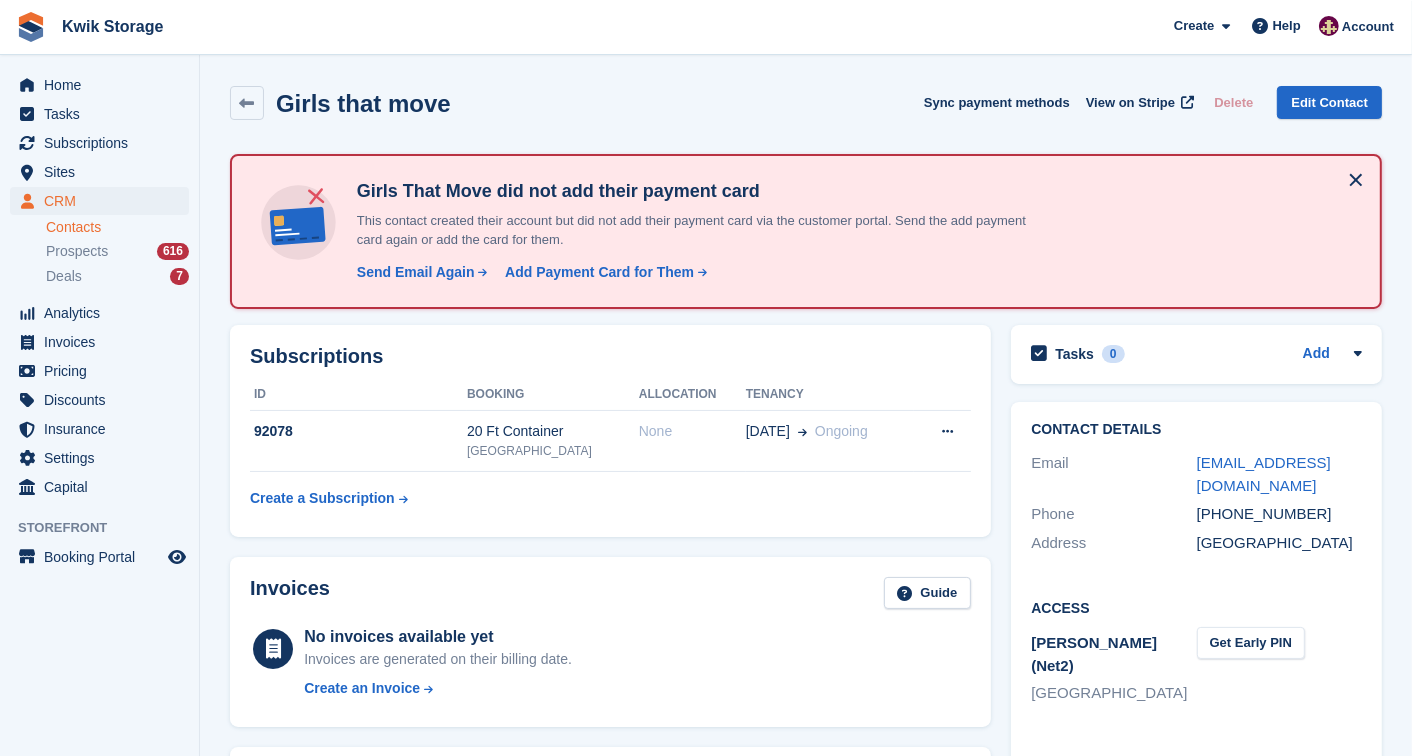 scroll, scrollTop: 44, scrollLeft: 0, axis: vertical 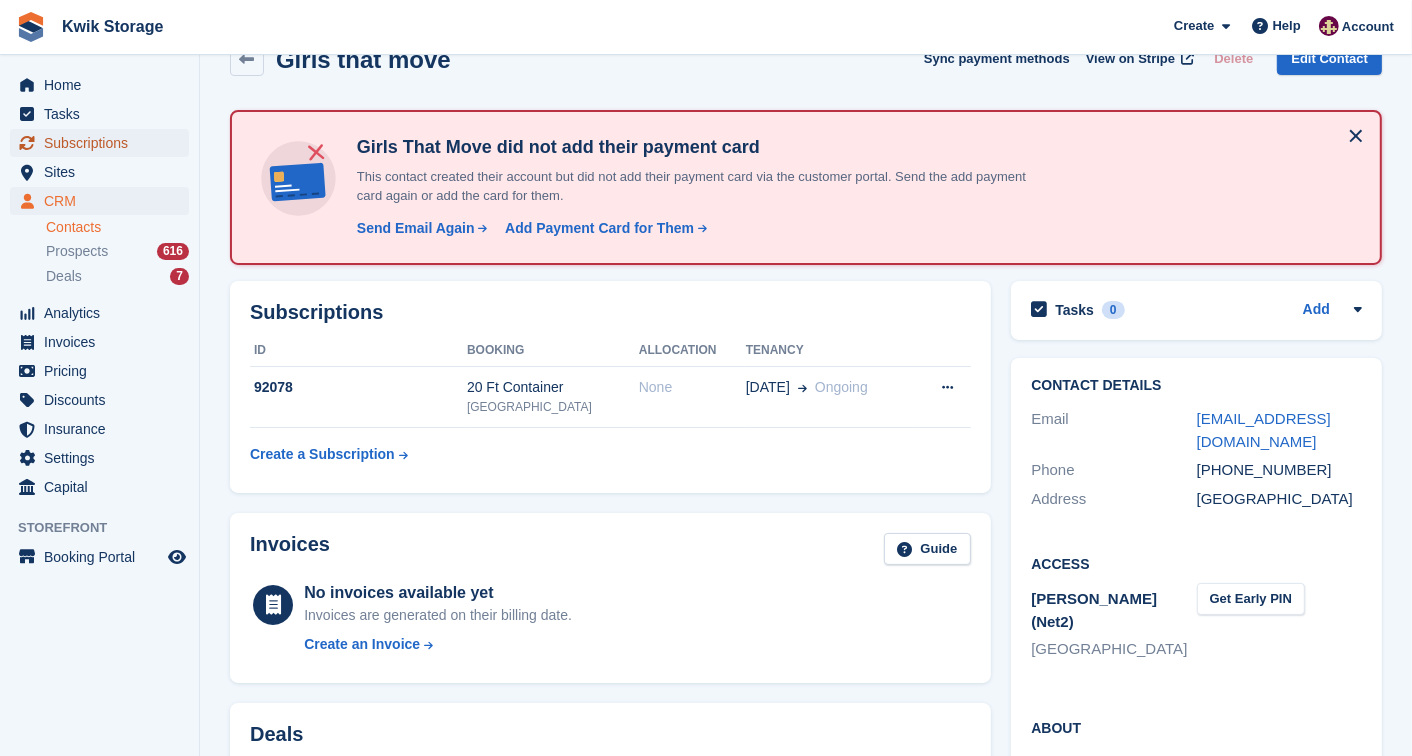 click on "Subscriptions" at bounding box center [104, 143] 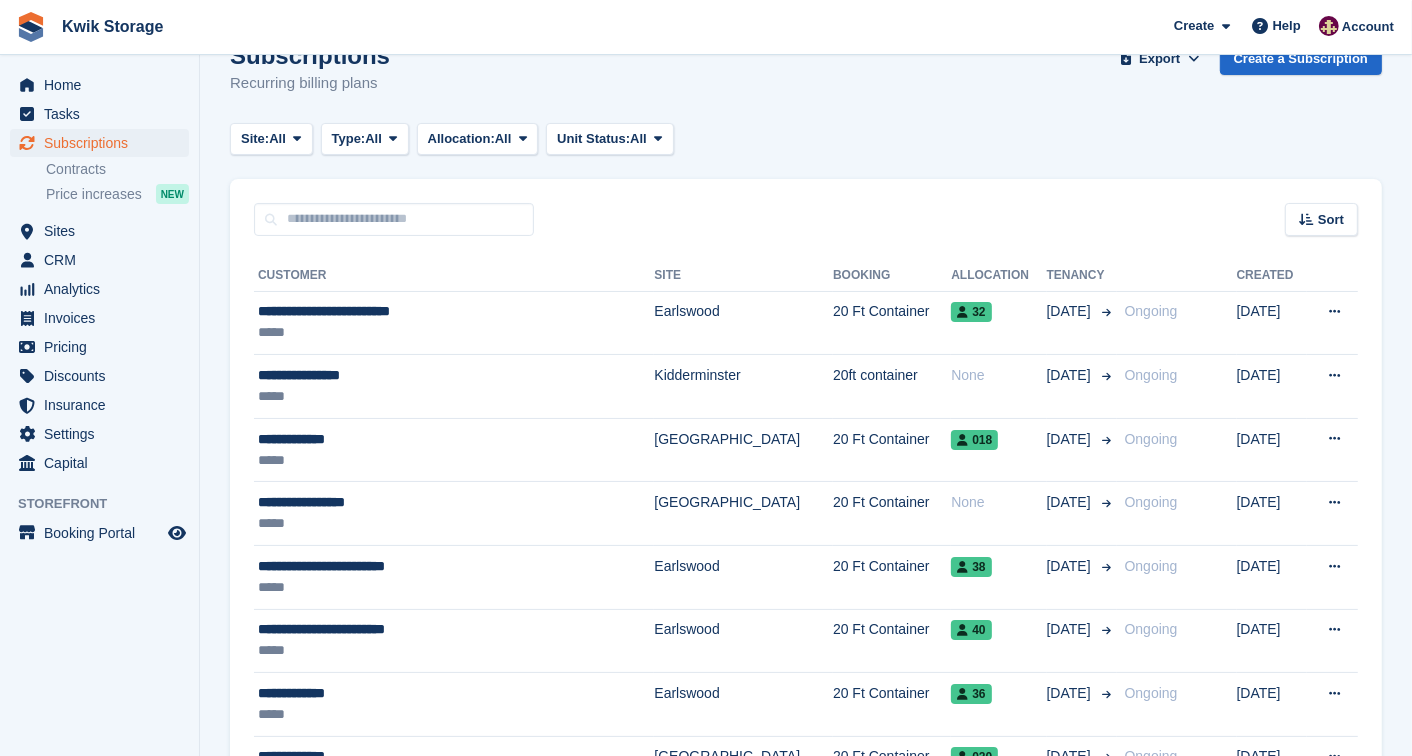 scroll, scrollTop: 0, scrollLeft: 0, axis: both 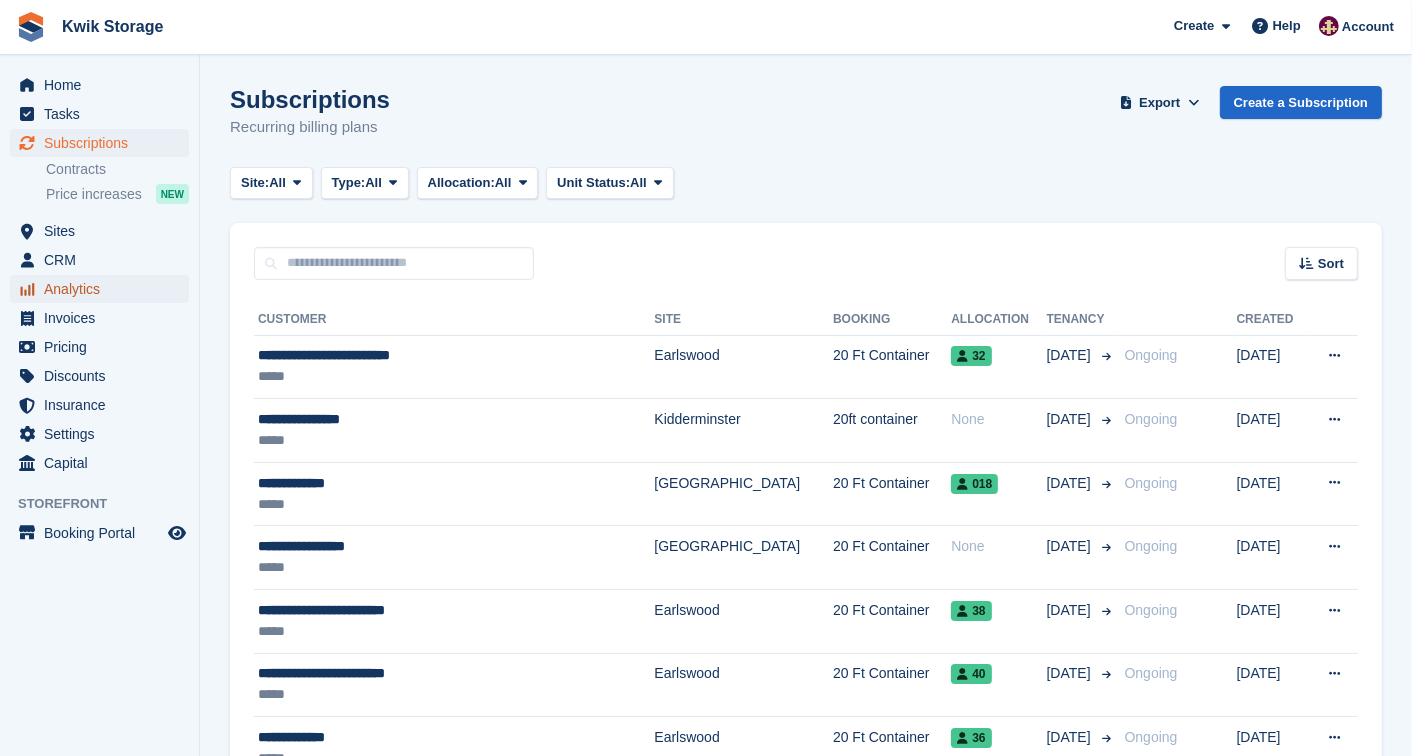 click on "Analytics" at bounding box center [104, 289] 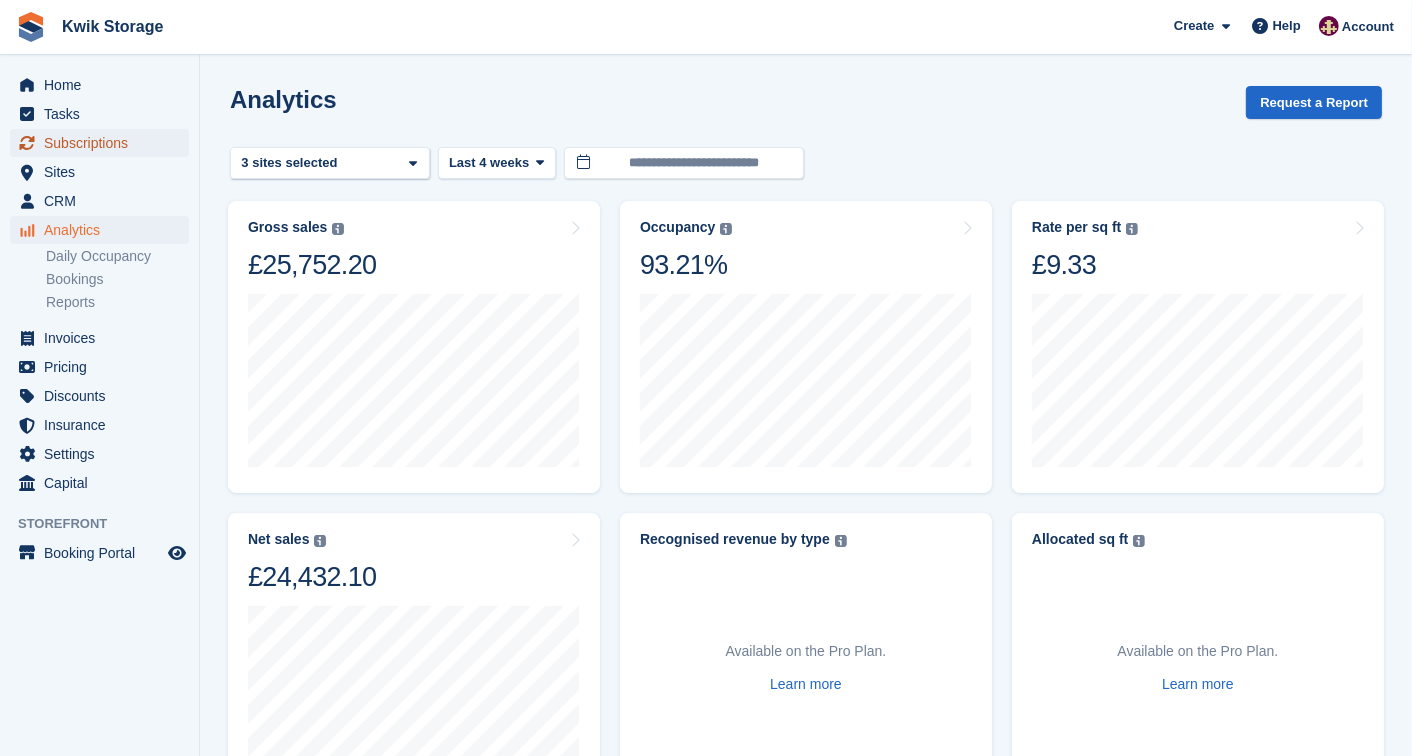 click on "Subscriptions" at bounding box center [104, 143] 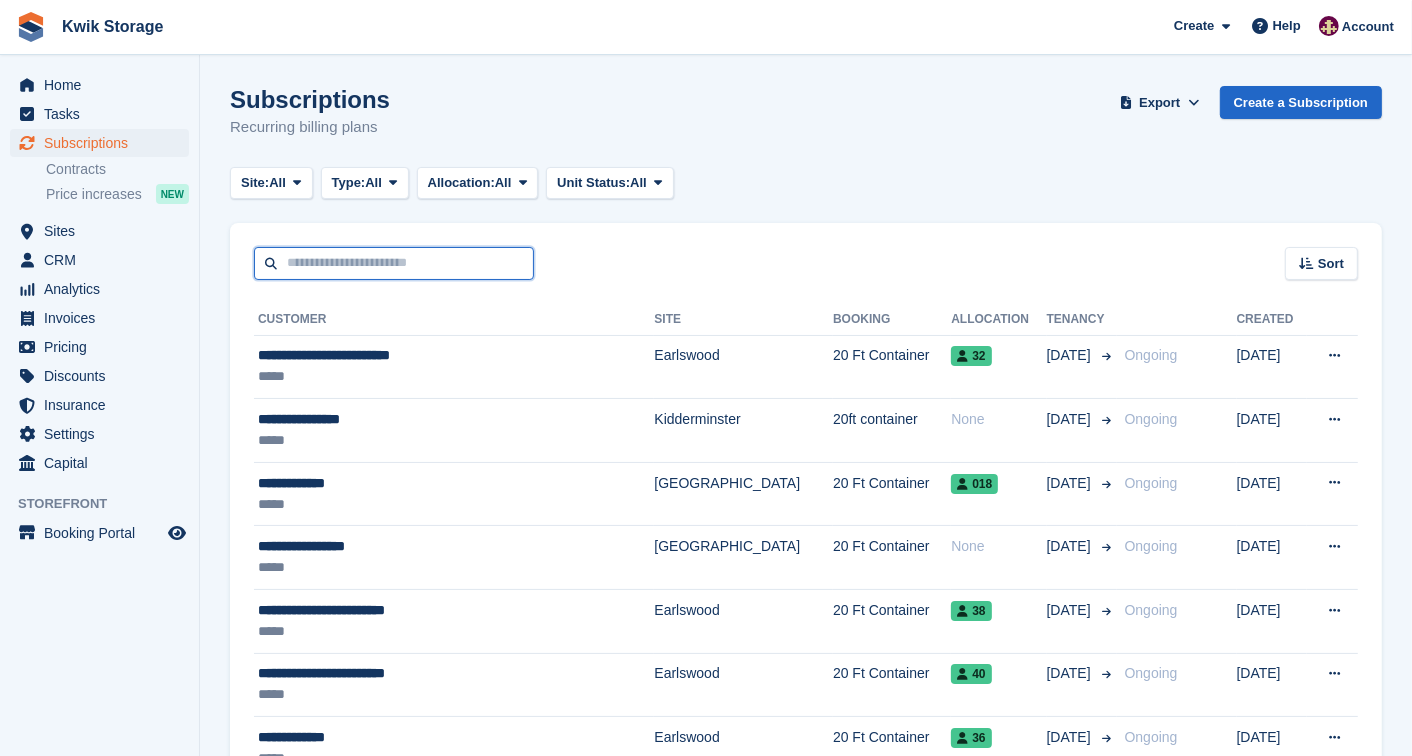 click at bounding box center (394, 263) 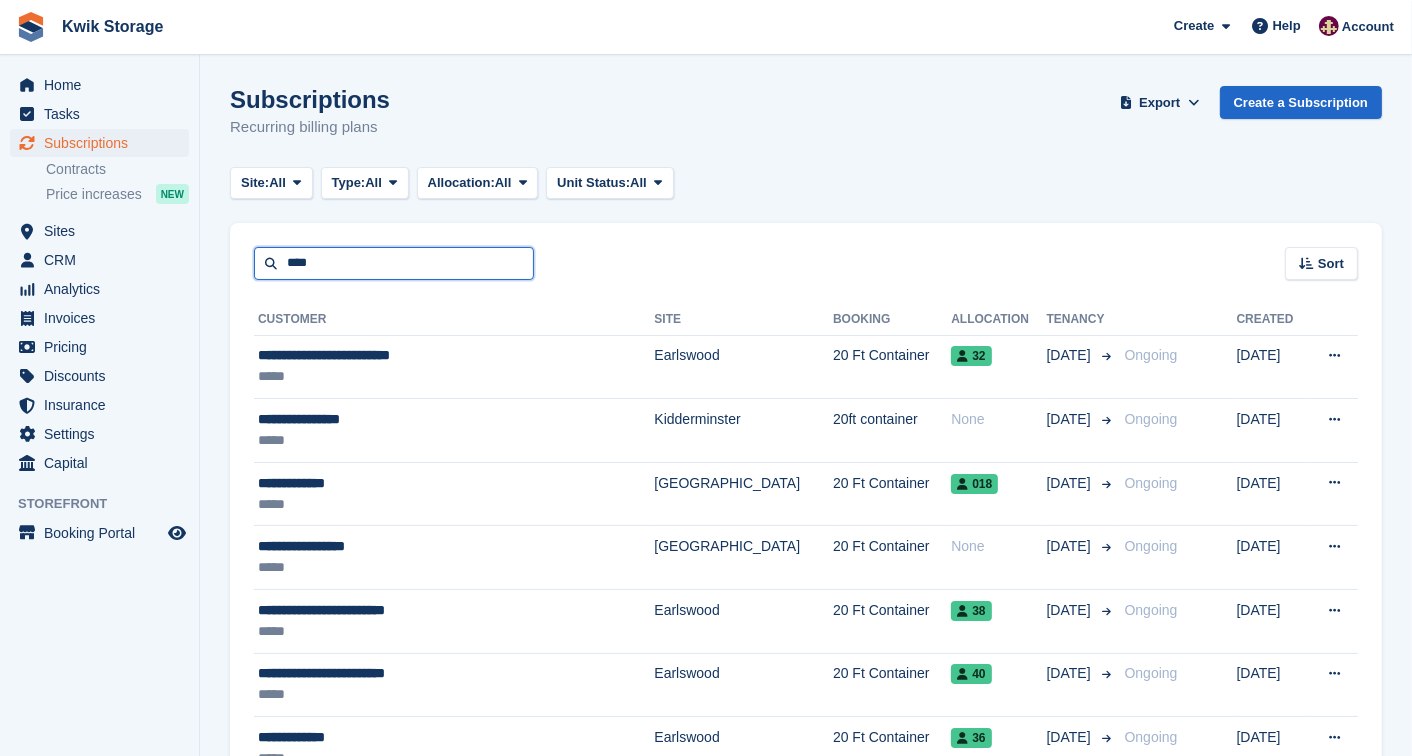 type on "****" 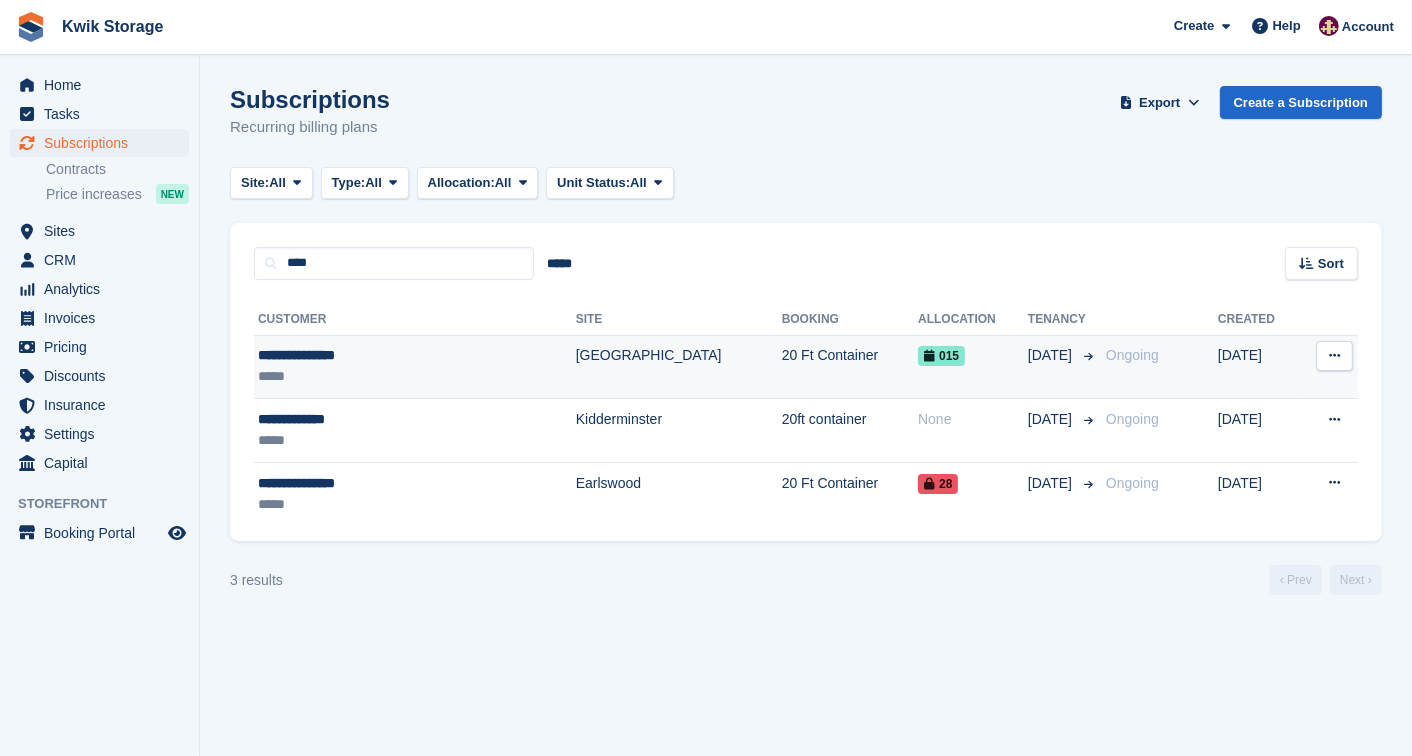 click on "**********" at bounding box center (370, 355) 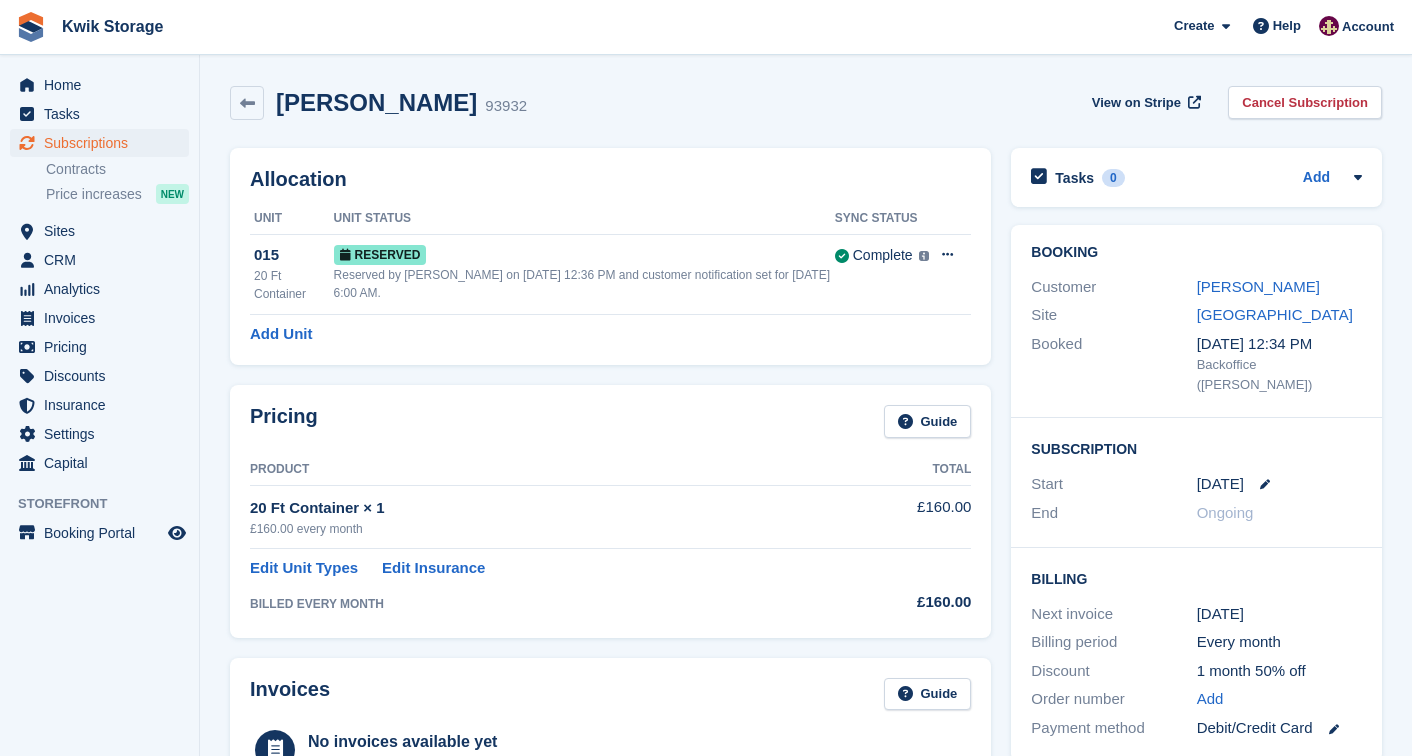 scroll, scrollTop: 0, scrollLeft: 0, axis: both 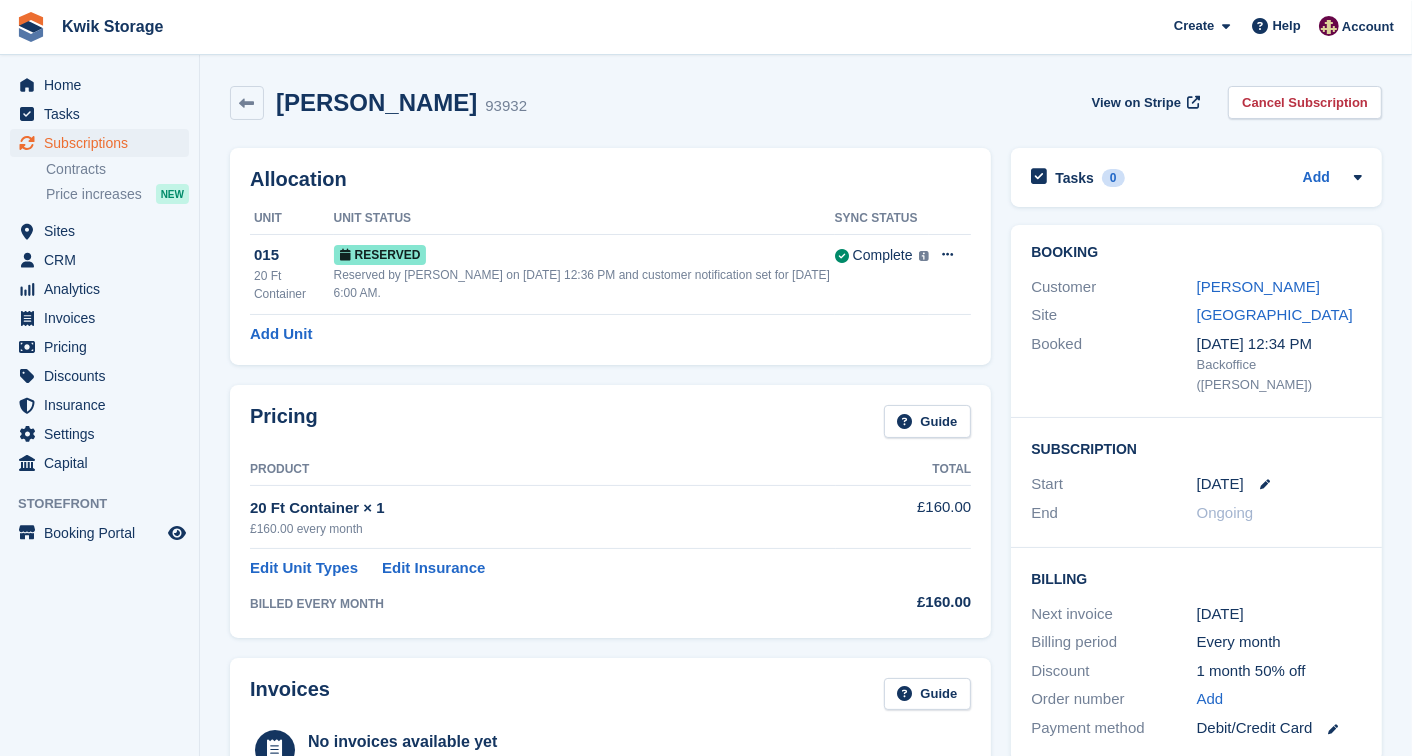 click at bounding box center [1257, 484] 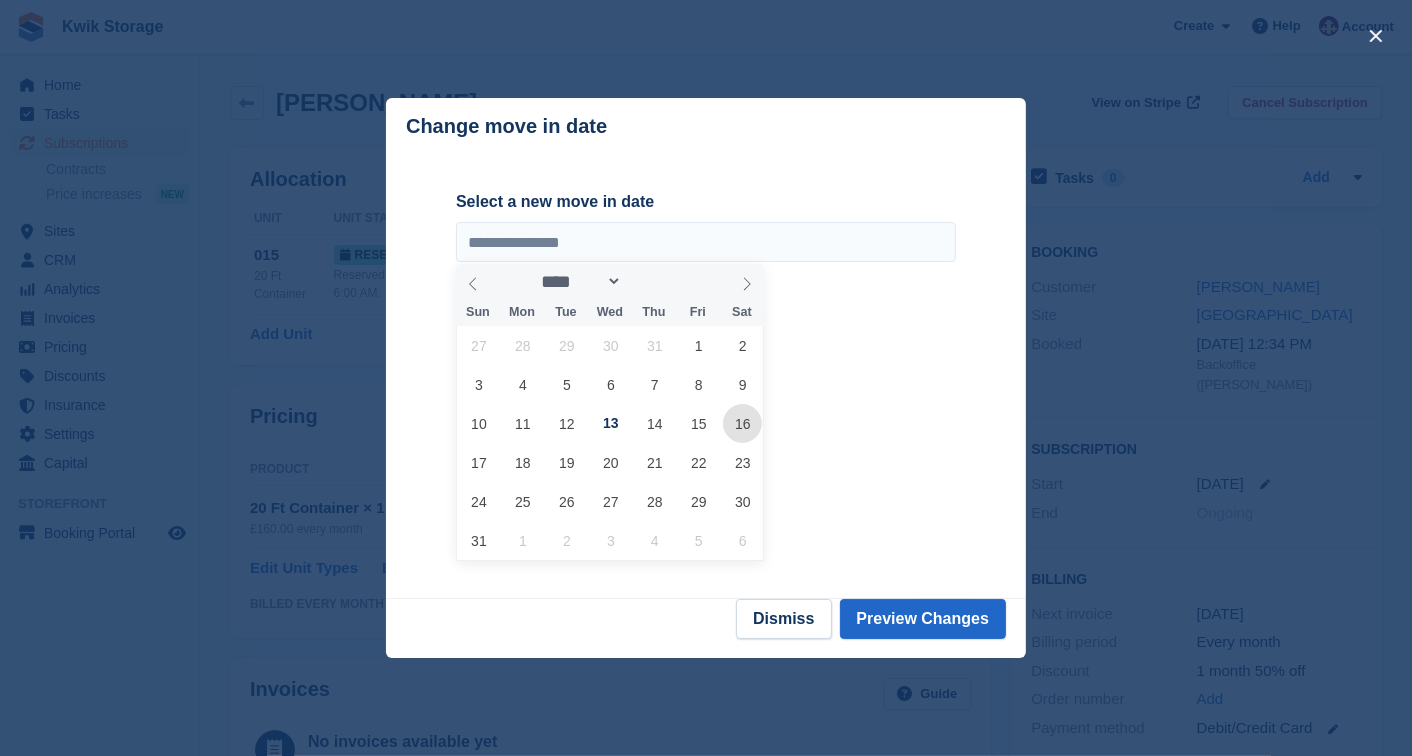 click on "16" at bounding box center [742, 423] 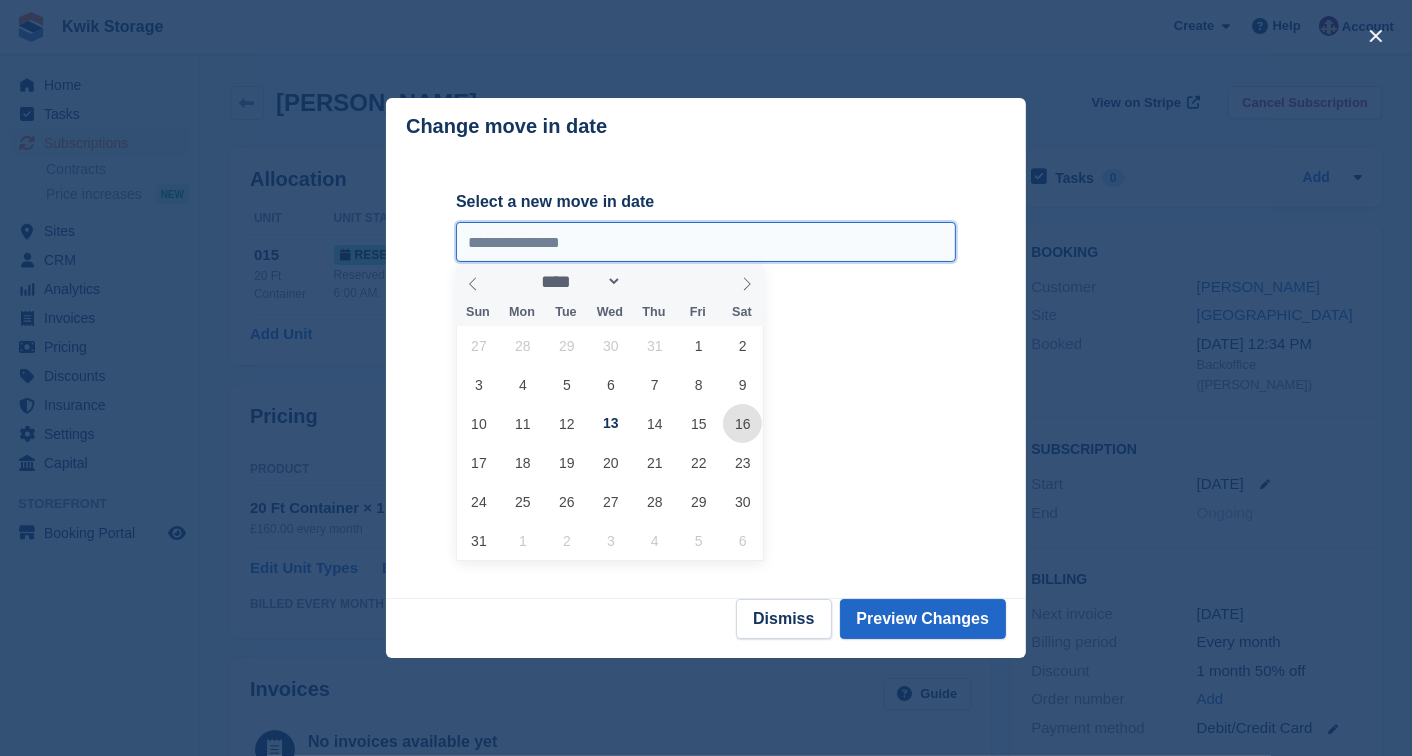 type on "**********" 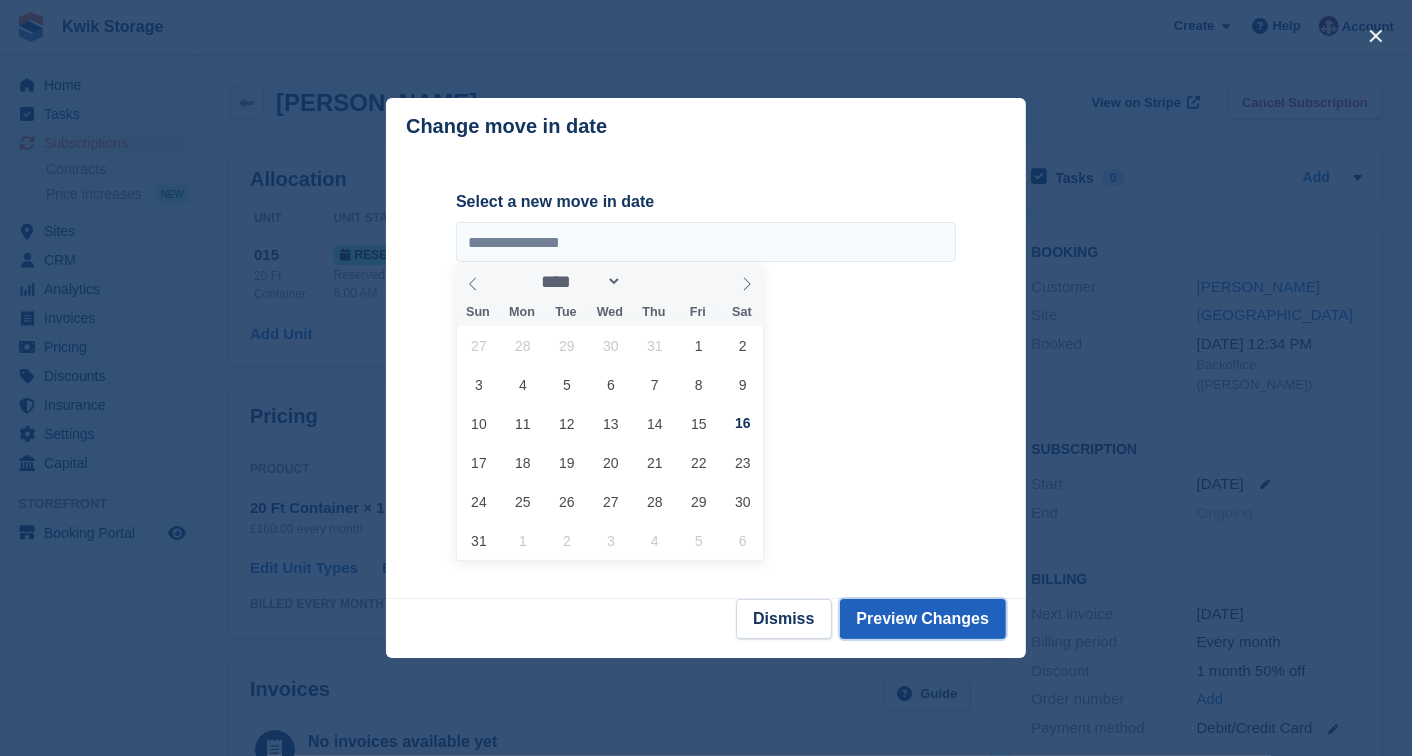 click on "Preview Changes" at bounding box center (923, 619) 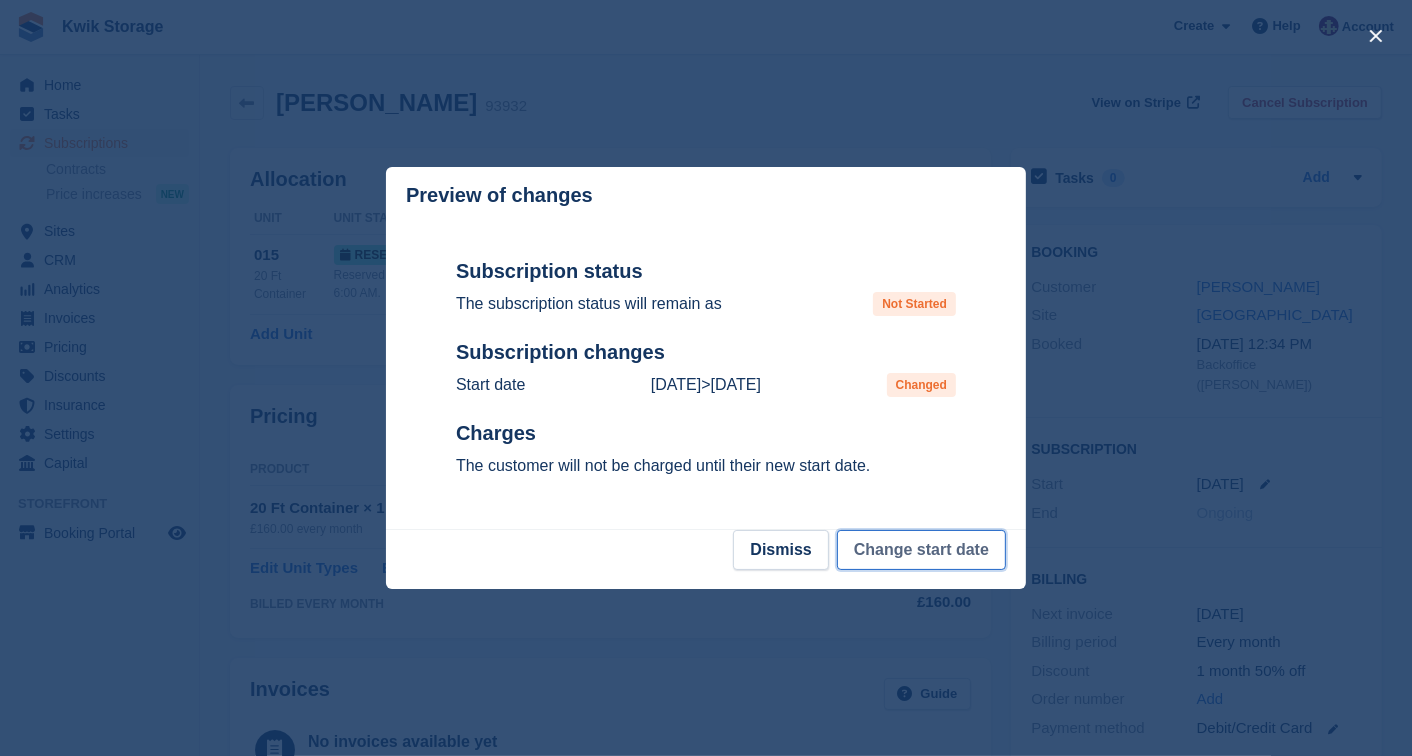 click on "Change start date" at bounding box center (921, 550) 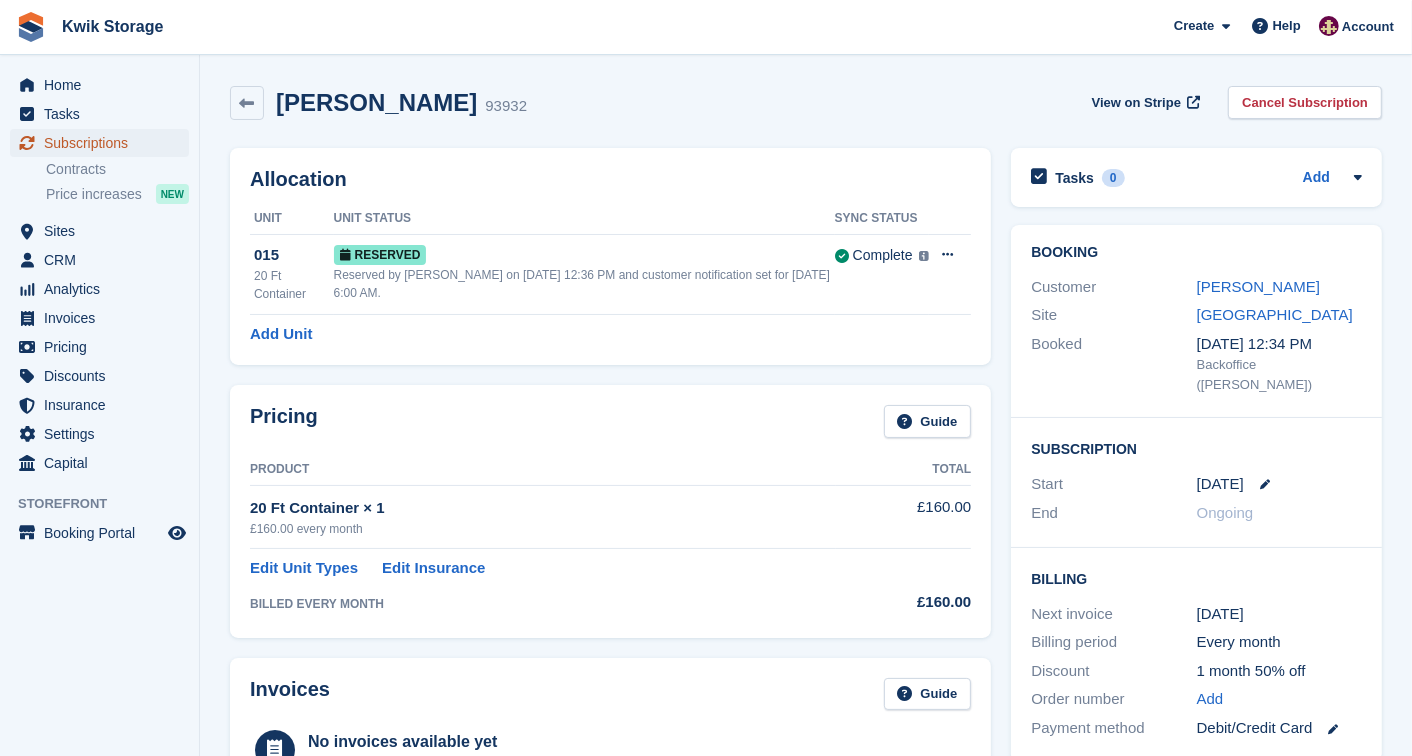 click on "Subscriptions" at bounding box center [104, 143] 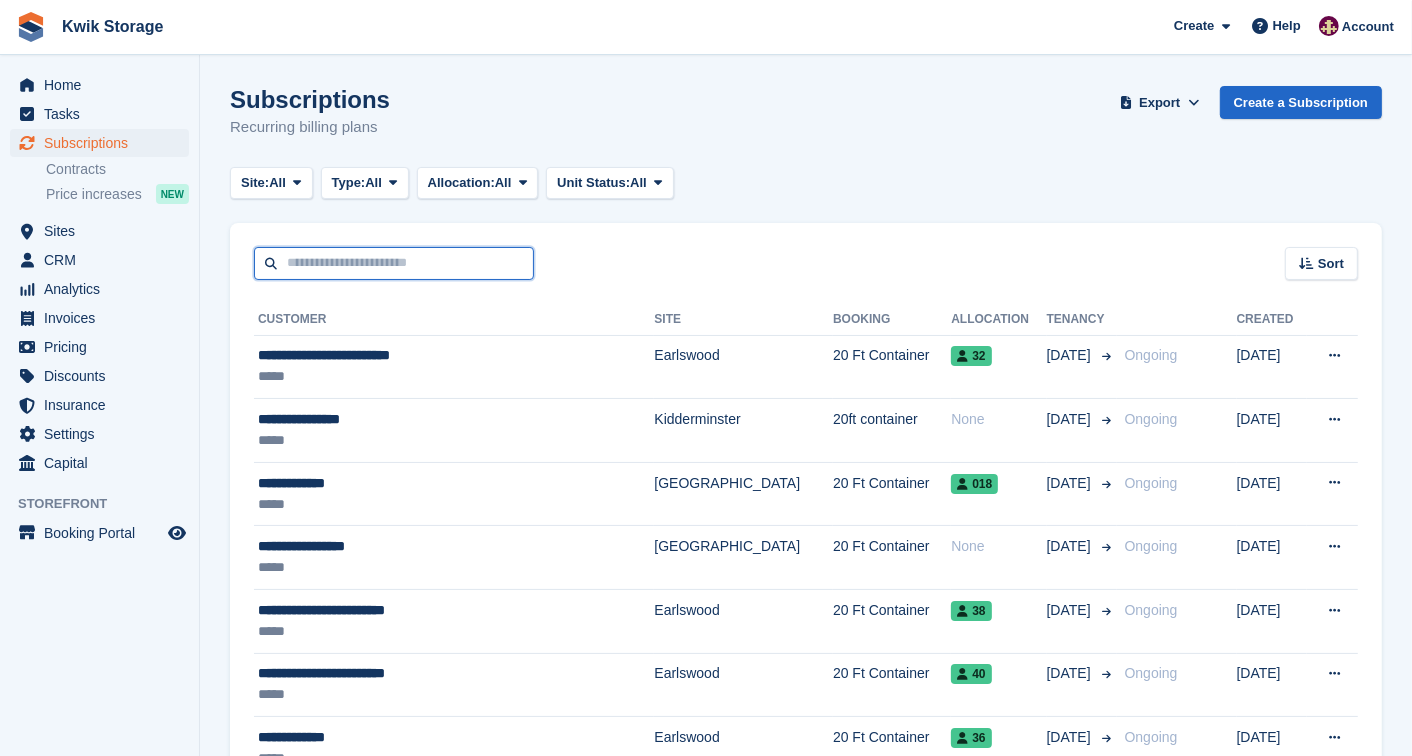 click at bounding box center (394, 263) 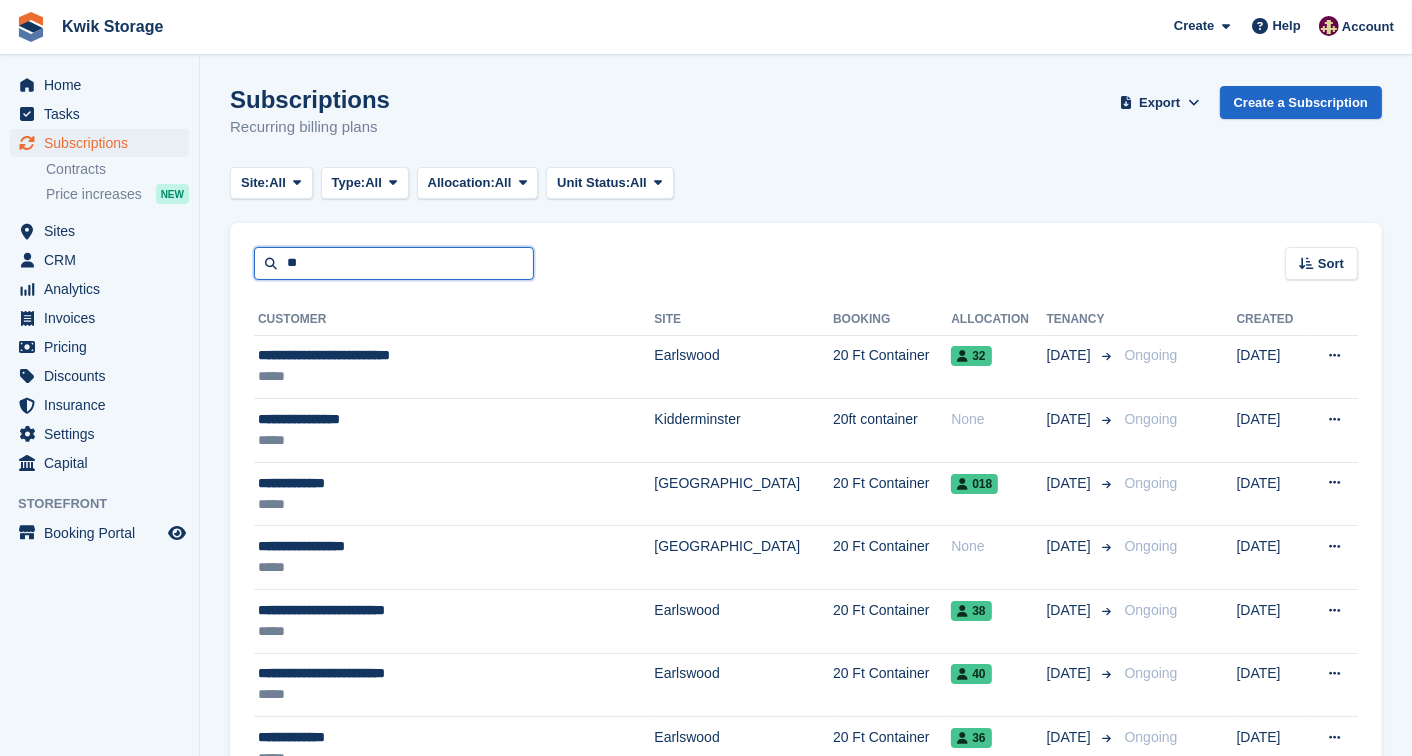 type on "**" 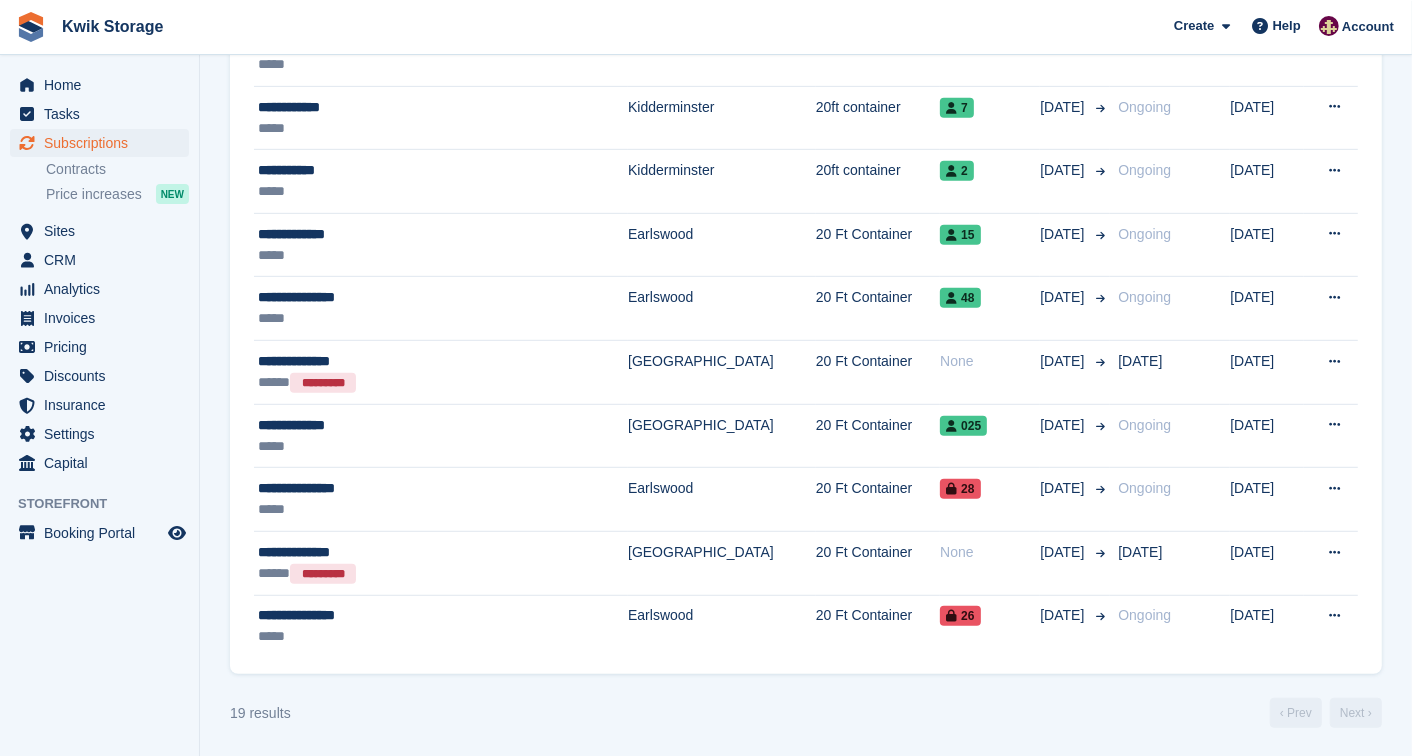 scroll, scrollTop: 888, scrollLeft: 0, axis: vertical 